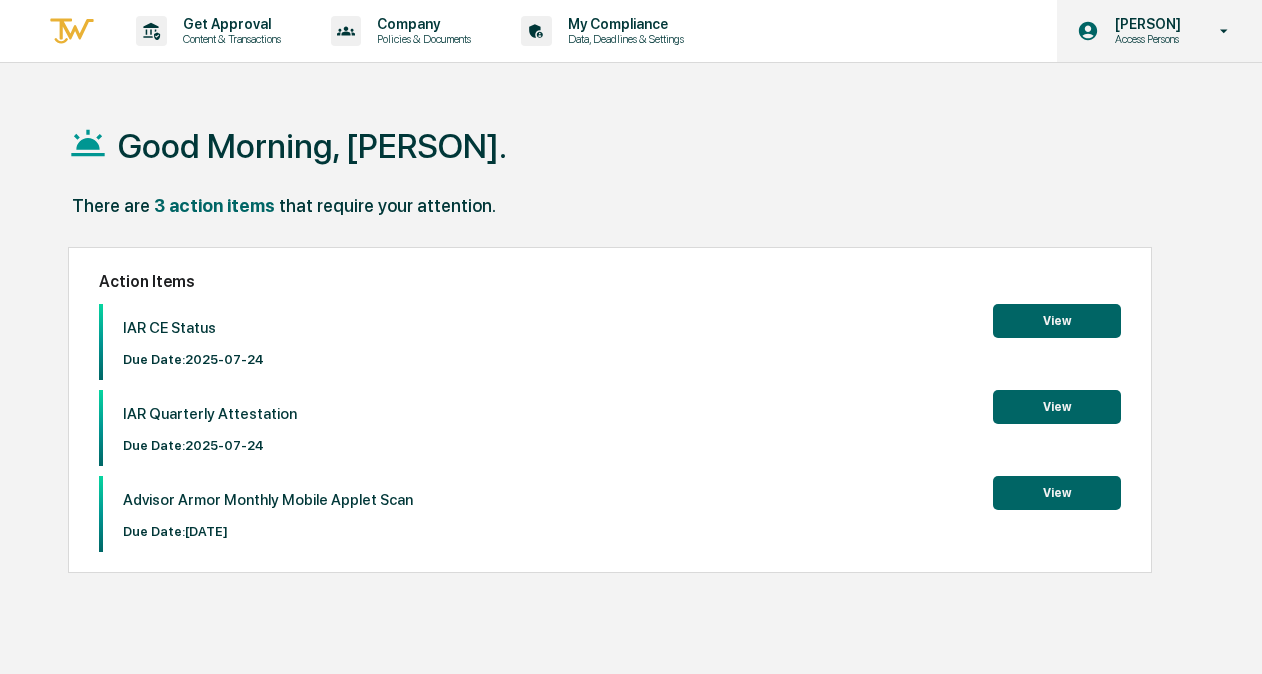 scroll, scrollTop: 0, scrollLeft: 0, axis: both 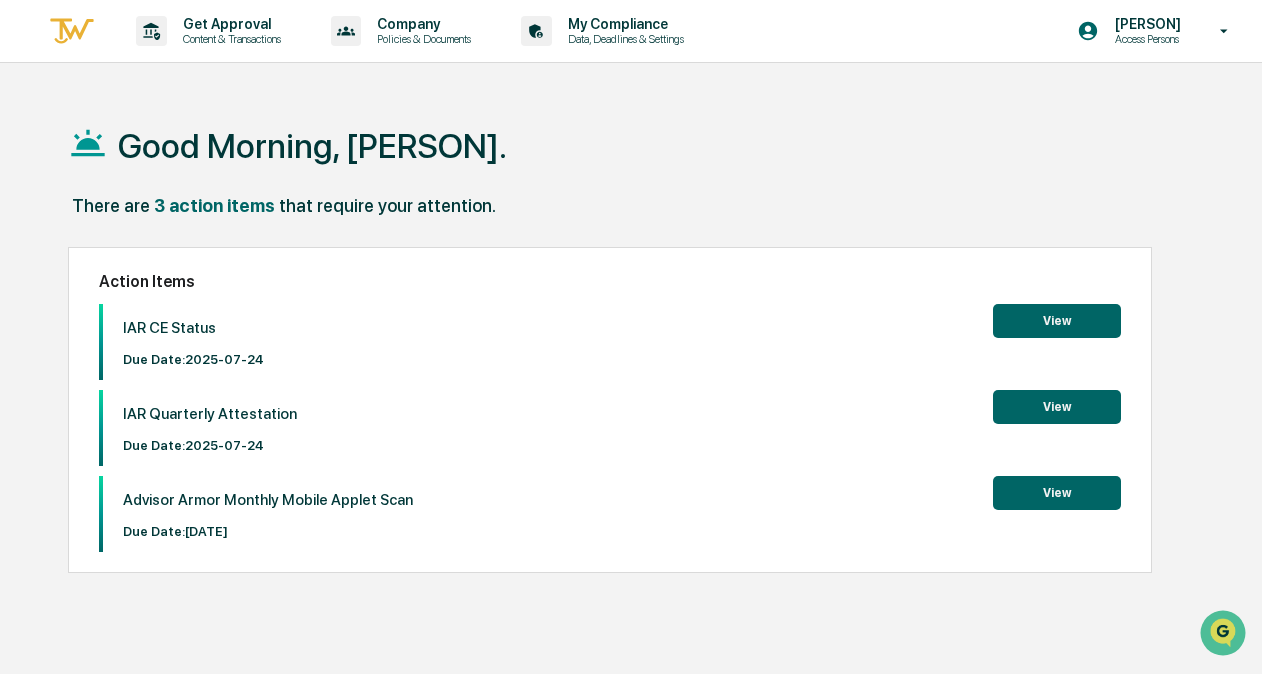 click on "View" at bounding box center (1057, 321) 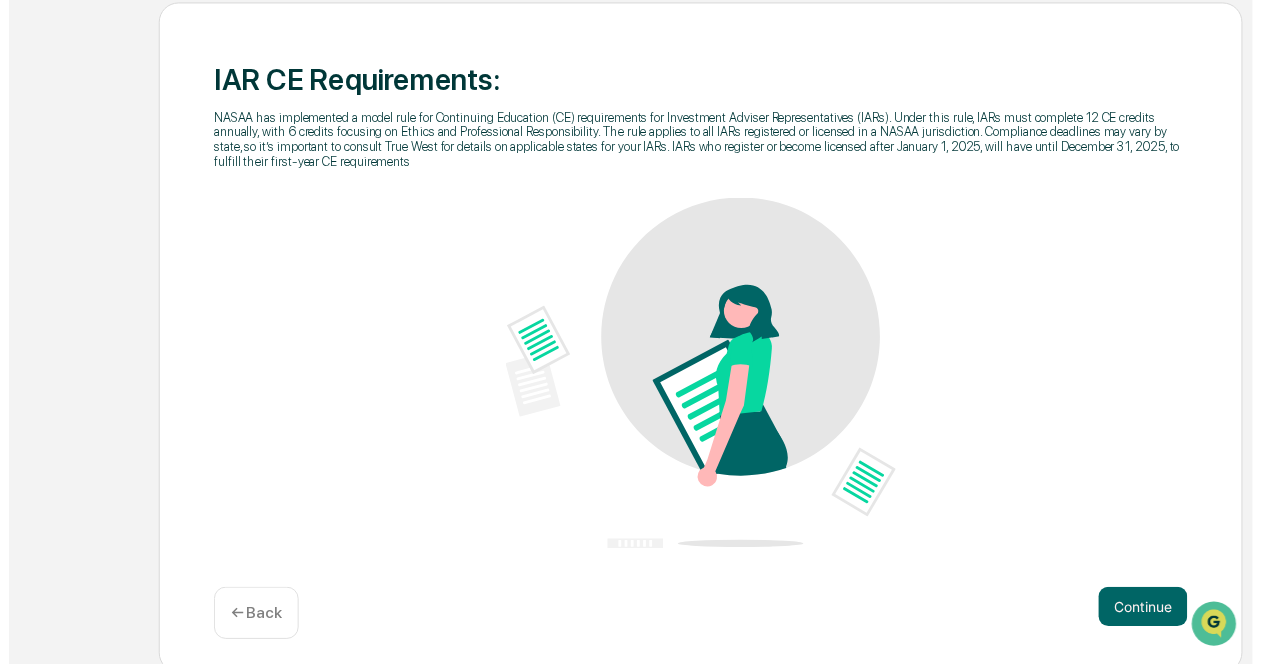 scroll, scrollTop: 248, scrollLeft: 0, axis: vertical 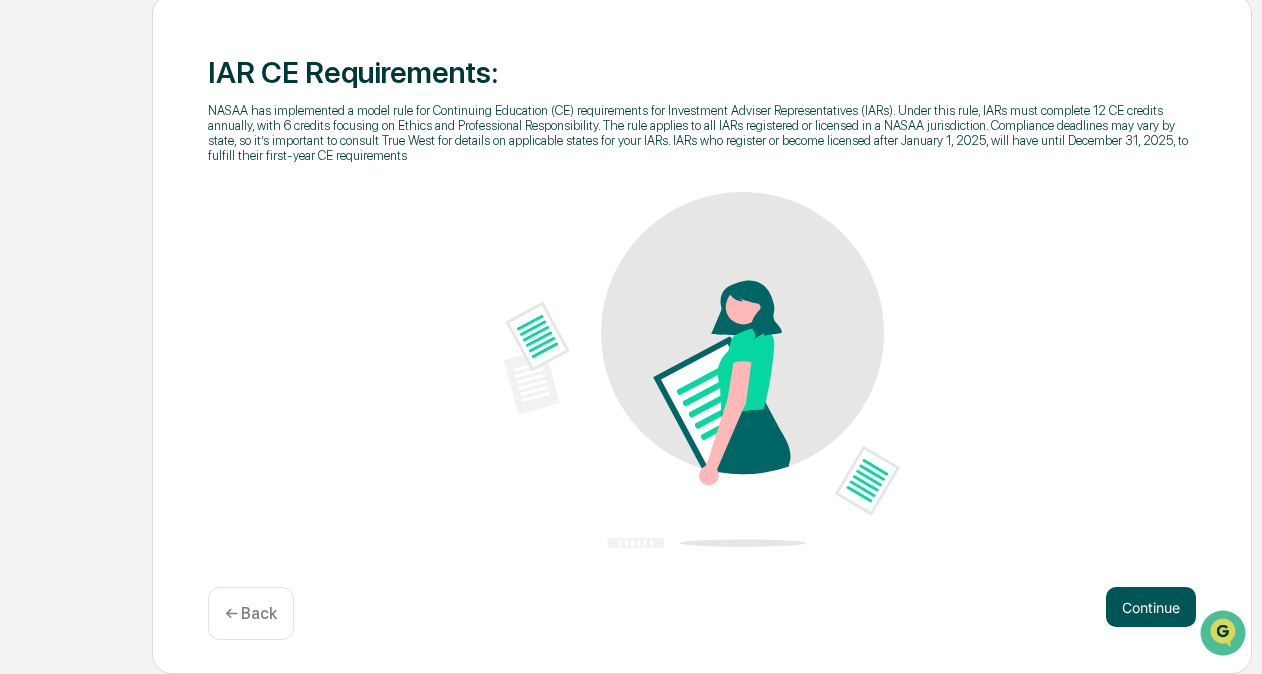 click on "Continue" at bounding box center [1151, 607] 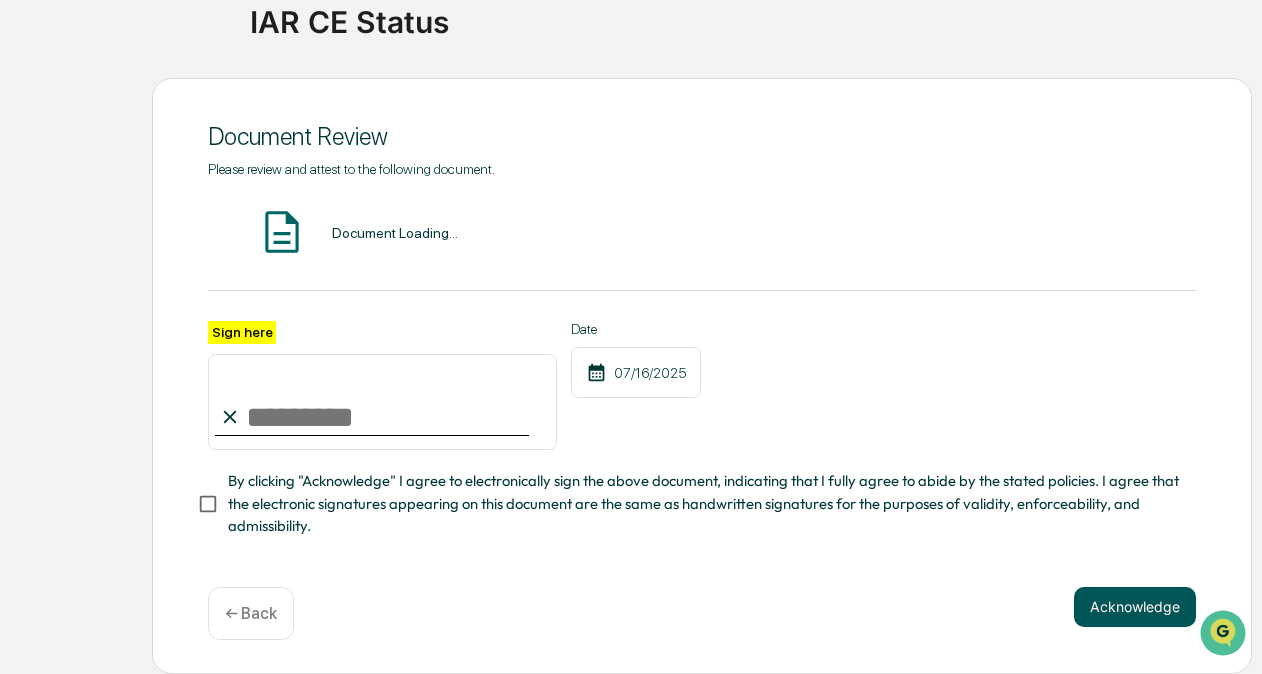 scroll, scrollTop: 167, scrollLeft: 0, axis: vertical 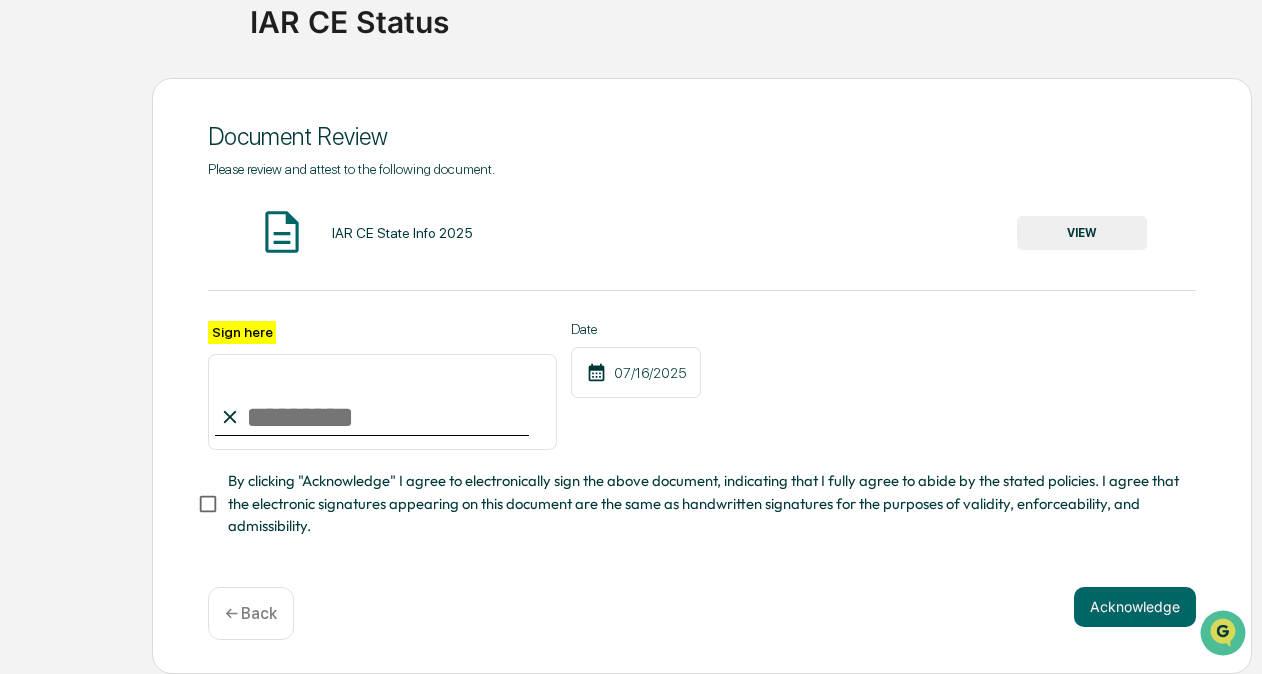 click on "Sign here" at bounding box center [382, 402] 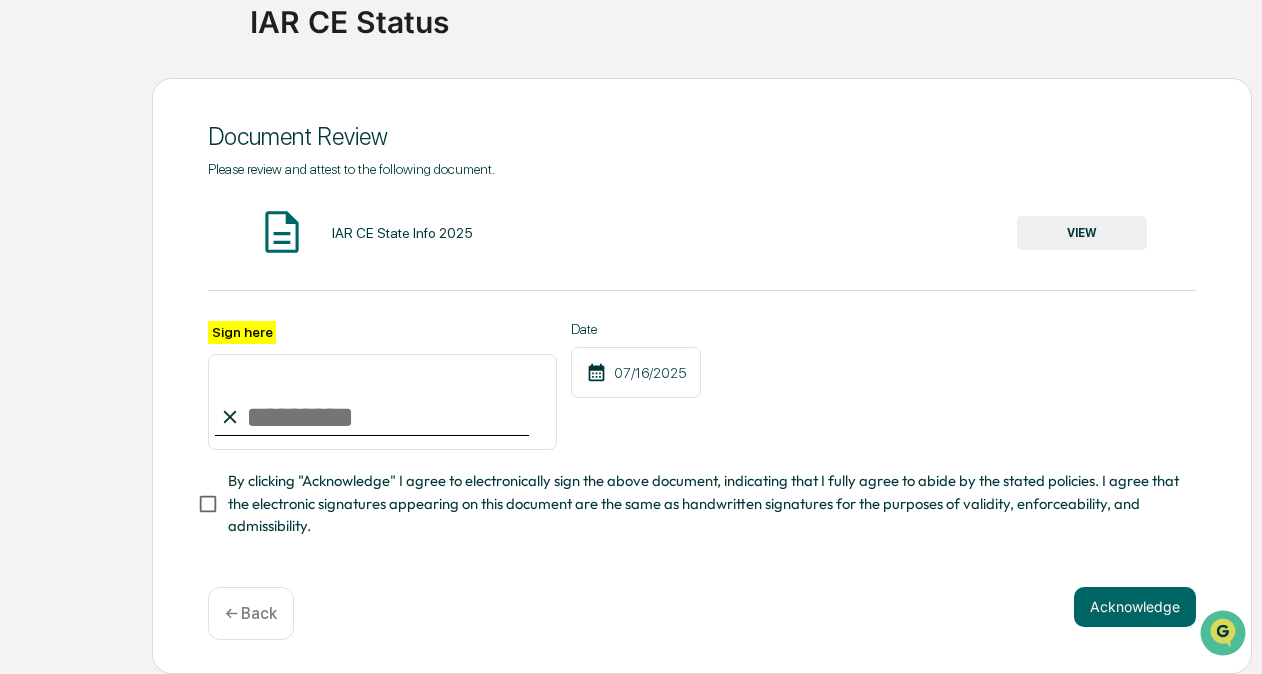 type on "**********" 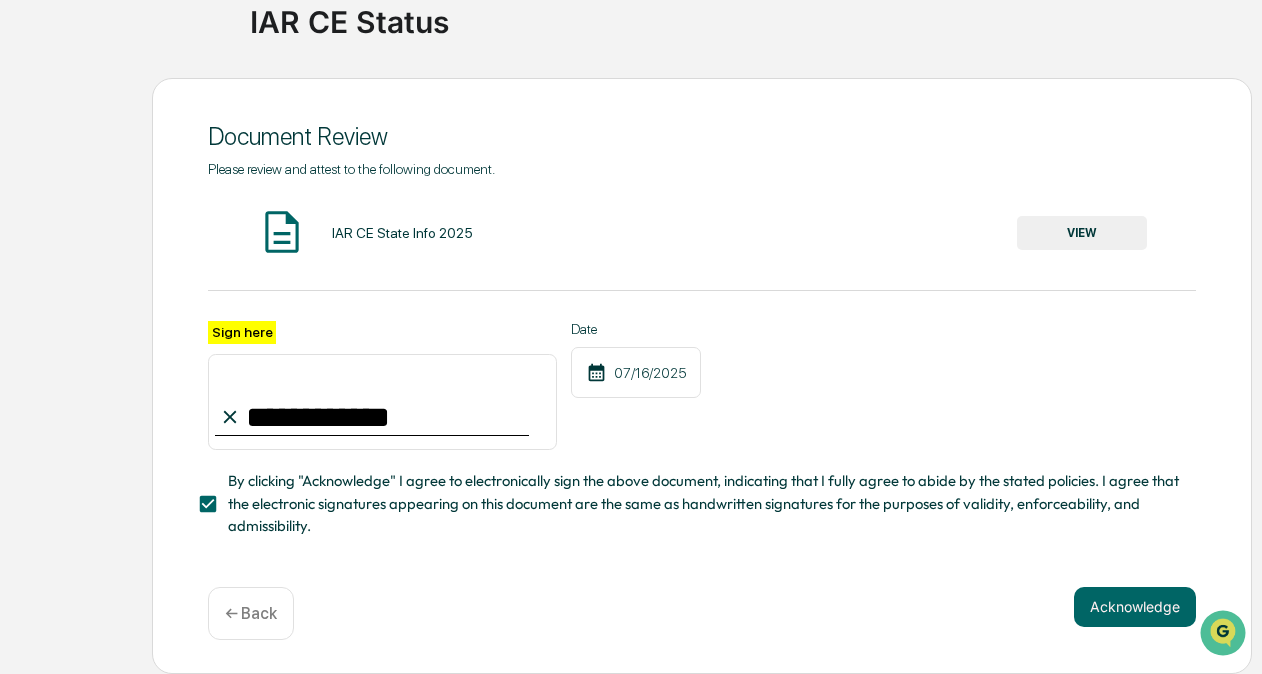 click on "VIEW" at bounding box center (1082, 233) 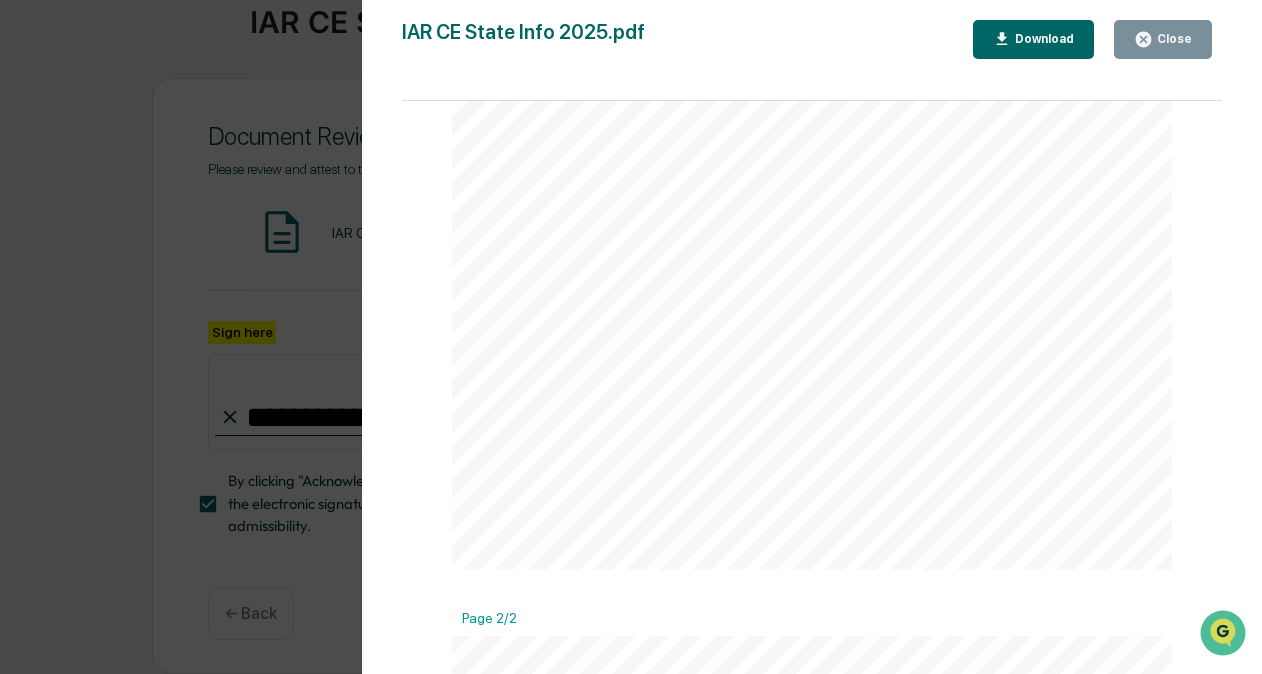 scroll, scrollTop: 430, scrollLeft: 0, axis: vertical 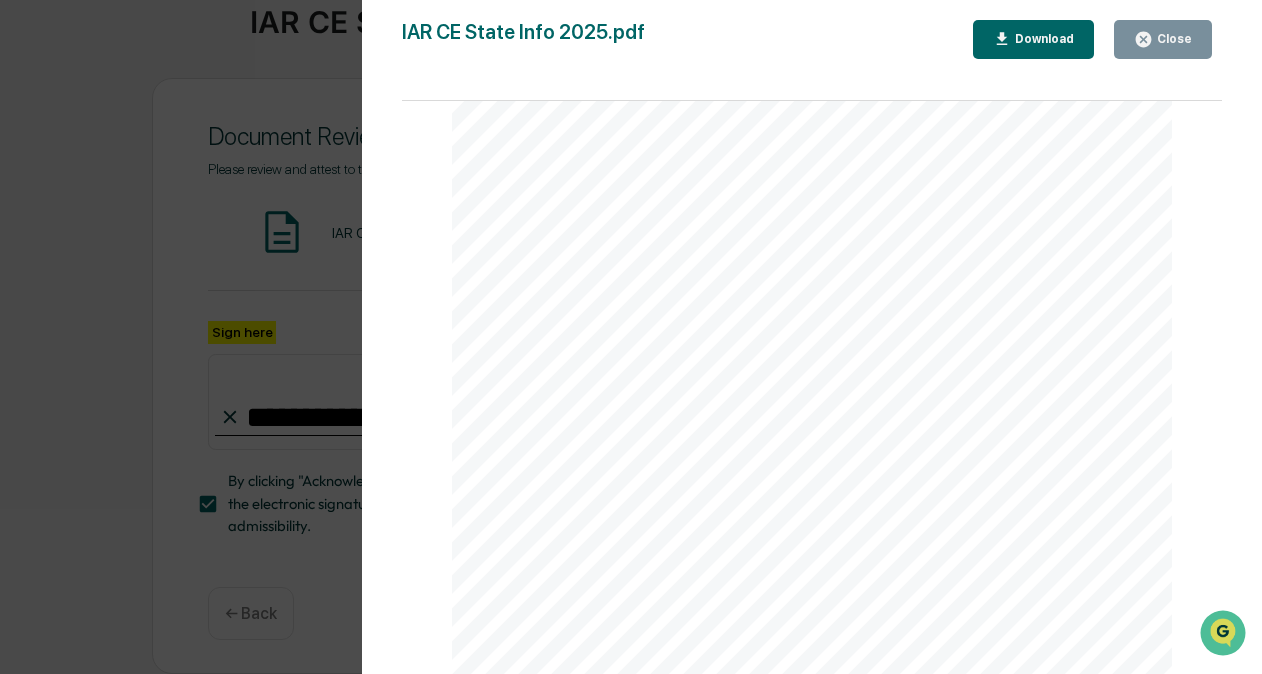 click on "QuestCE also offers curated packages, or client customization of course selection to meet IAR CE needs. questce.com NASAA has implemented a model rule for Continuing Education (CE) requirements for Investment Adviser Representatives (IARs). Under this rule, IARs must complete 12 CE credits annually, with 6 credits focusing on Ethics and Professional Responsibility. The rule applies to all IARs registered or licensed in a NASAA jurisdiction. Compliance deadlines may vary by state, so it’s important to consult True West for details on applicable states for your IARs. IARs who register or become licensed after January 1, 2025, will have until December 31, 2025, to fulfill their first-year CE requirements. These CE requirements are designed to ensure IARs maintain the knowledge and skills necessary to provide clients with reliable investment advice. The courses cover a broad range of topics, including: Fundamentals of investing Financial planning strategies Securities laws and regulations WebCE offers a curated" at bounding box center [812, 273] 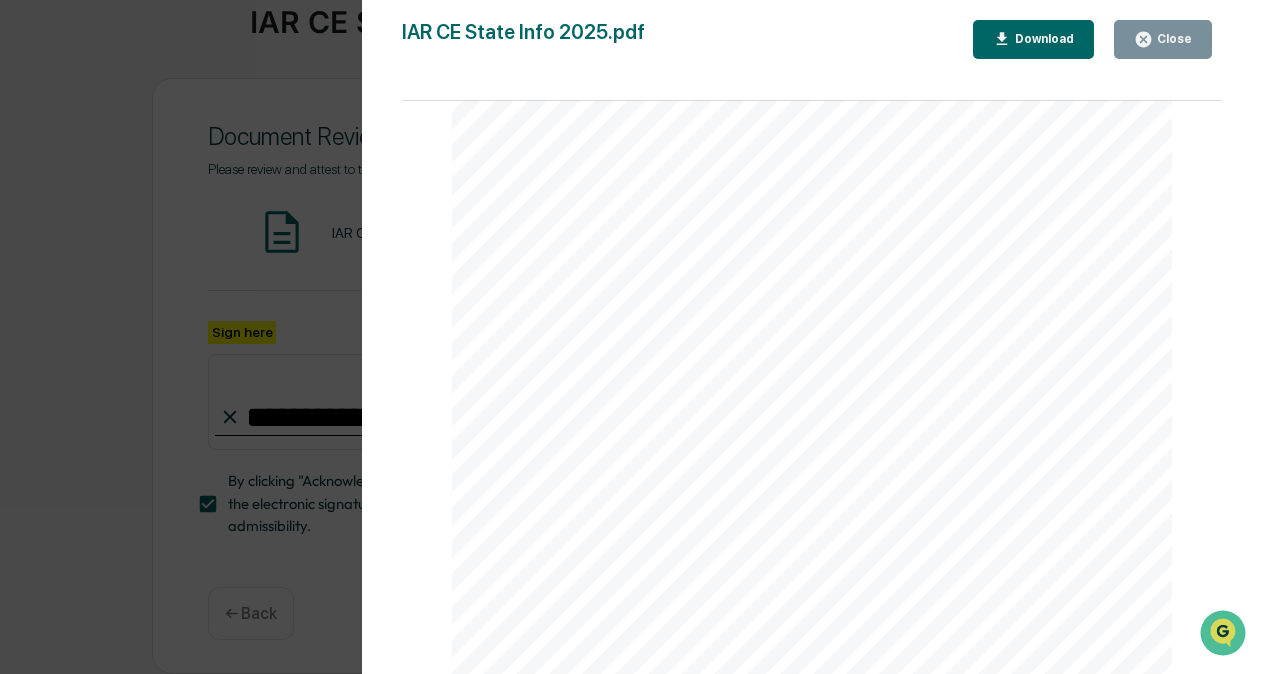 scroll, scrollTop: 218, scrollLeft: 0, axis: vertical 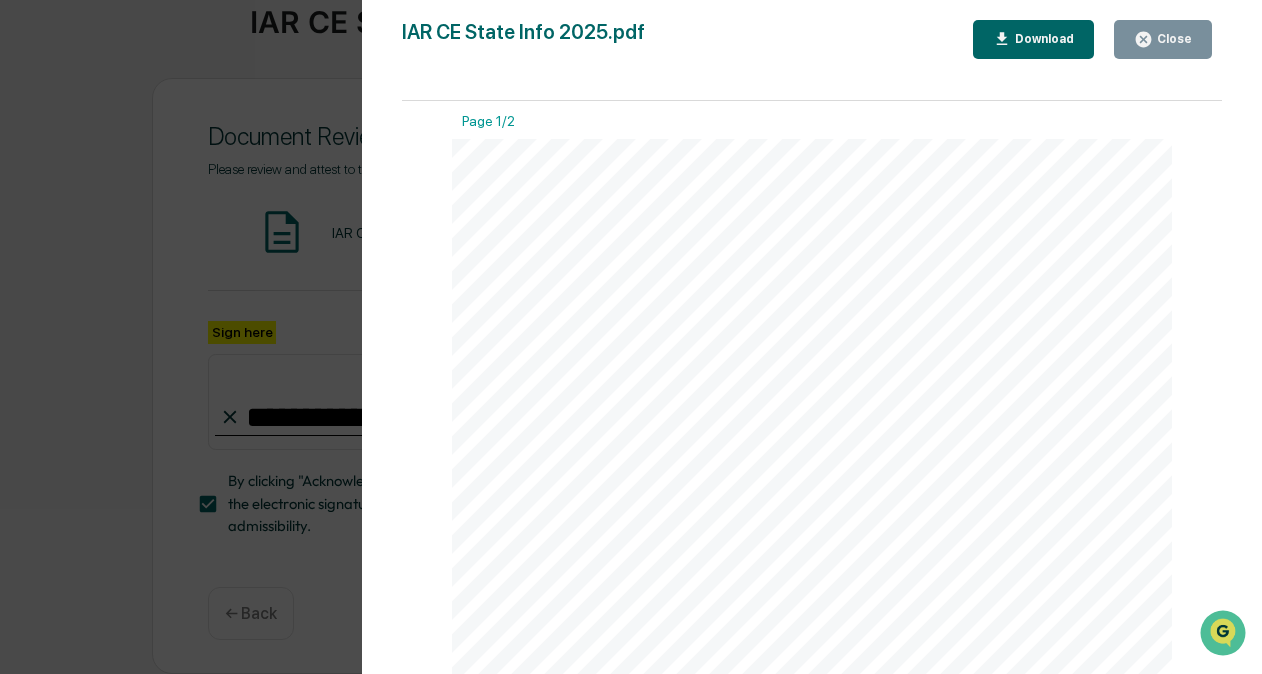 click 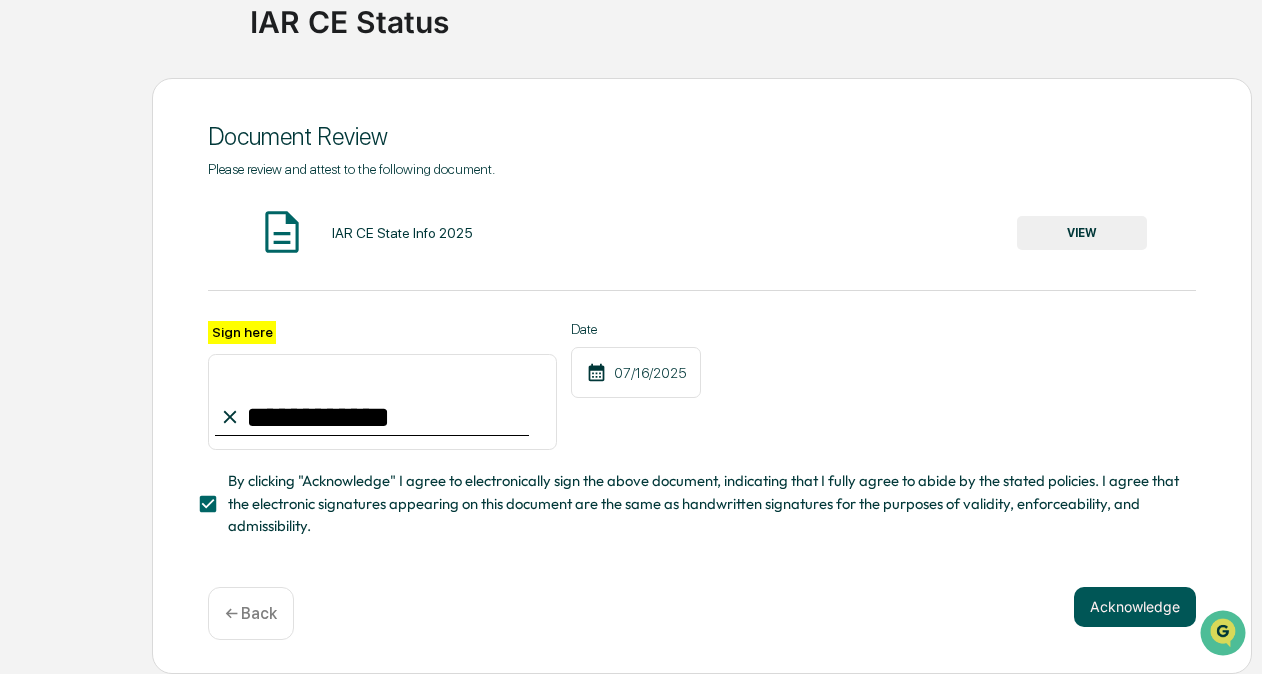 click on "Acknowledge" at bounding box center [1135, 607] 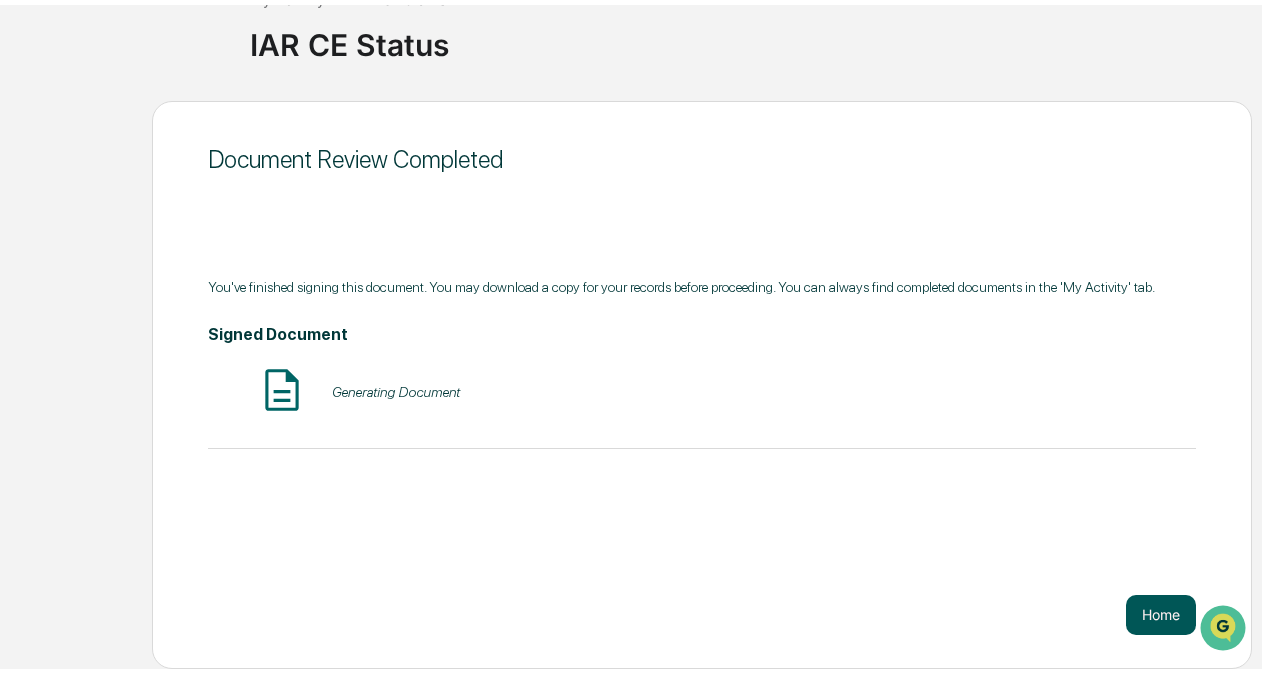 scroll, scrollTop: 132, scrollLeft: 0, axis: vertical 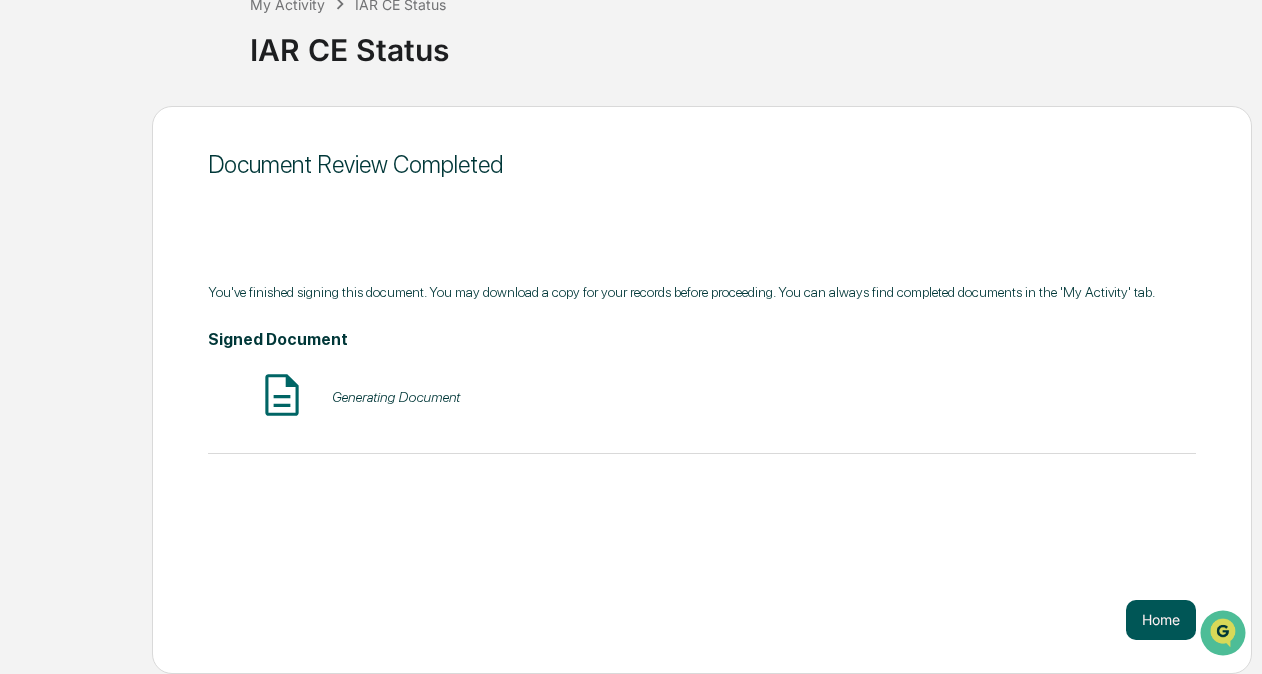 click on "Document Review Completed You've finished signing this document. You may download a copy for your records before proceeding. You can always find completed documents in the 'My Activity' tab. Signed Document Generating Document Home" at bounding box center (702, 390) 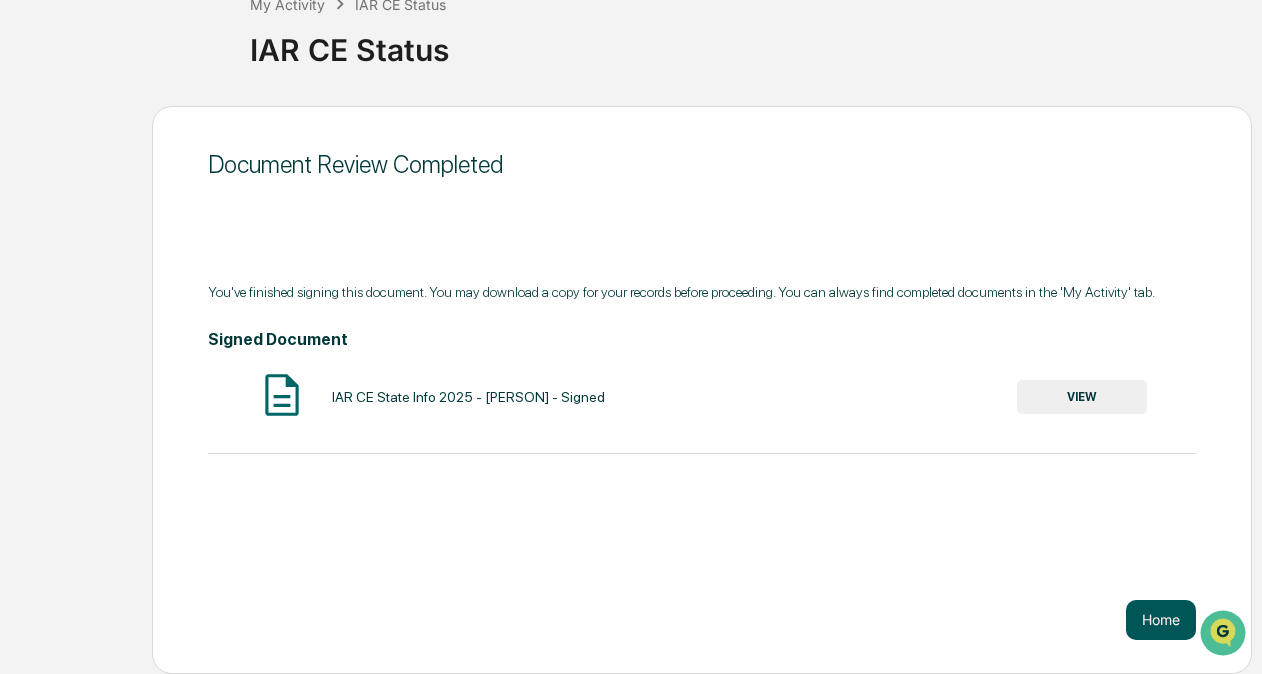 click on "Home" at bounding box center (1161, 620) 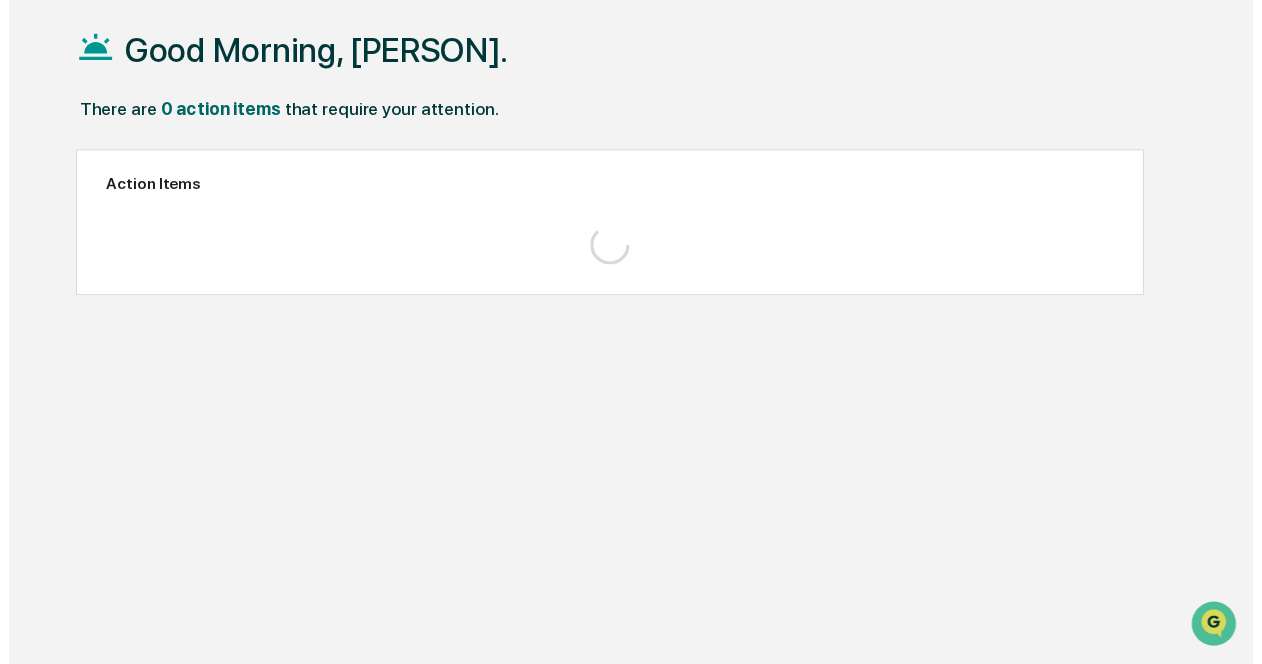 scroll, scrollTop: 94, scrollLeft: 0, axis: vertical 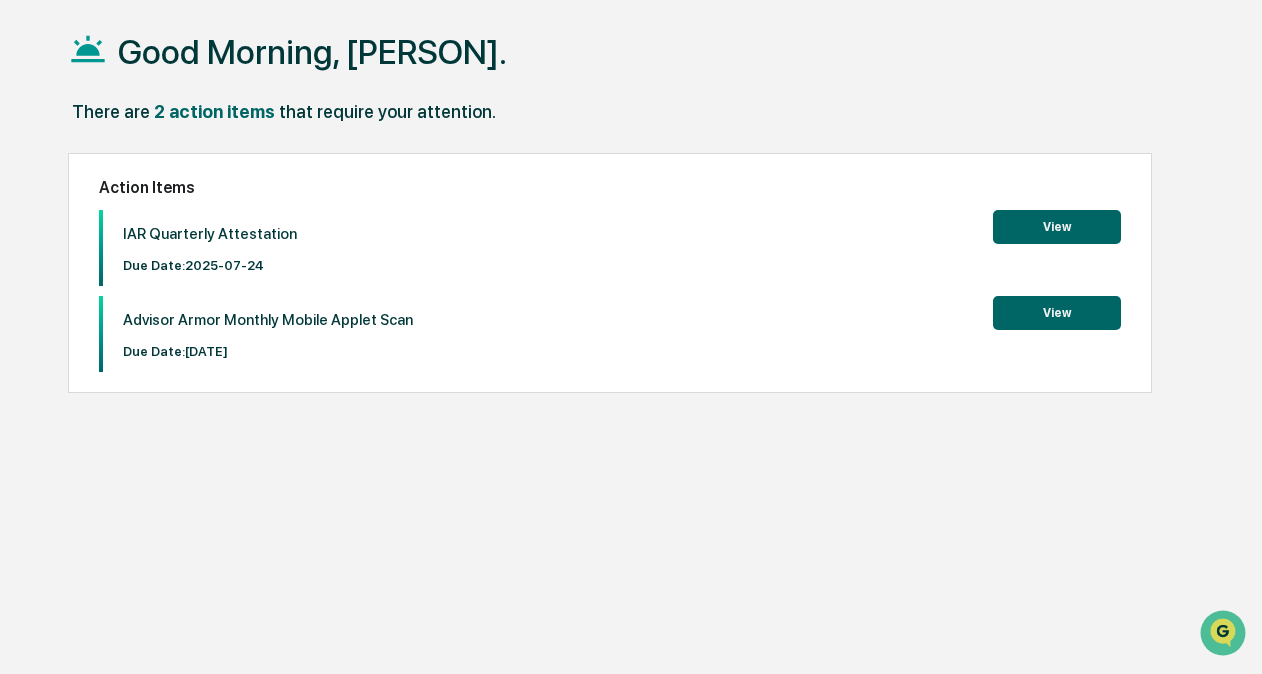 click on "View" at bounding box center (1057, 227) 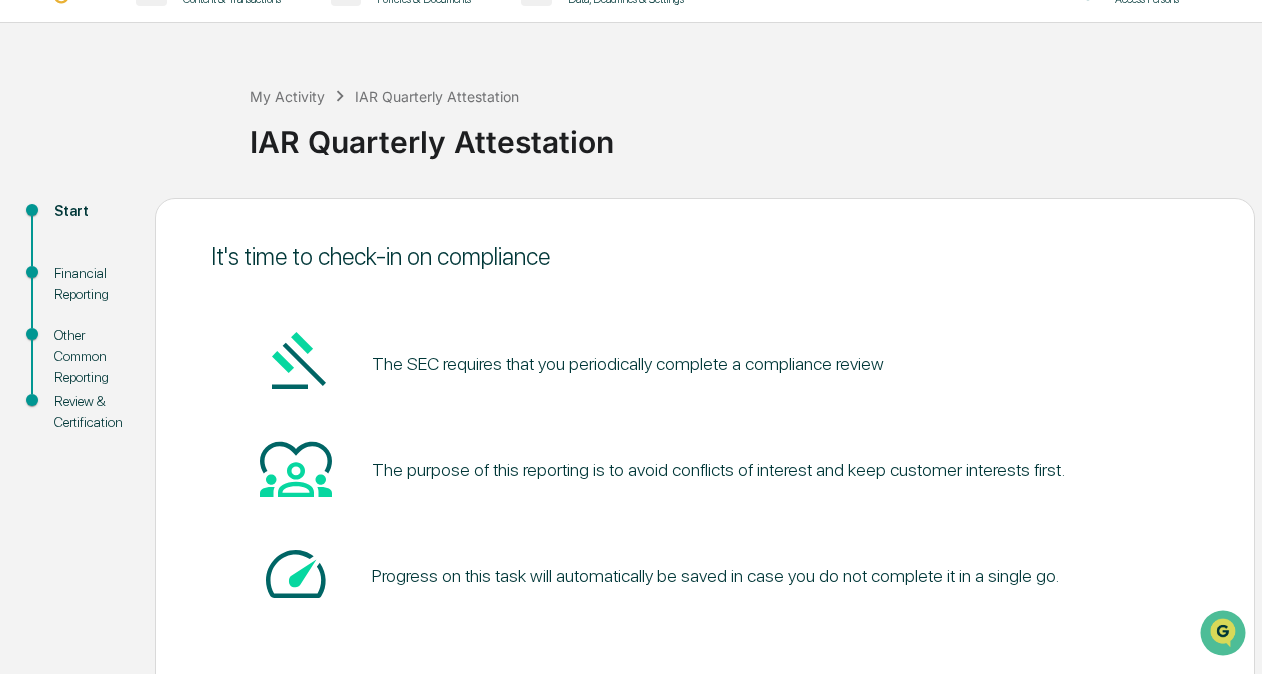 scroll, scrollTop: 132, scrollLeft: 0, axis: vertical 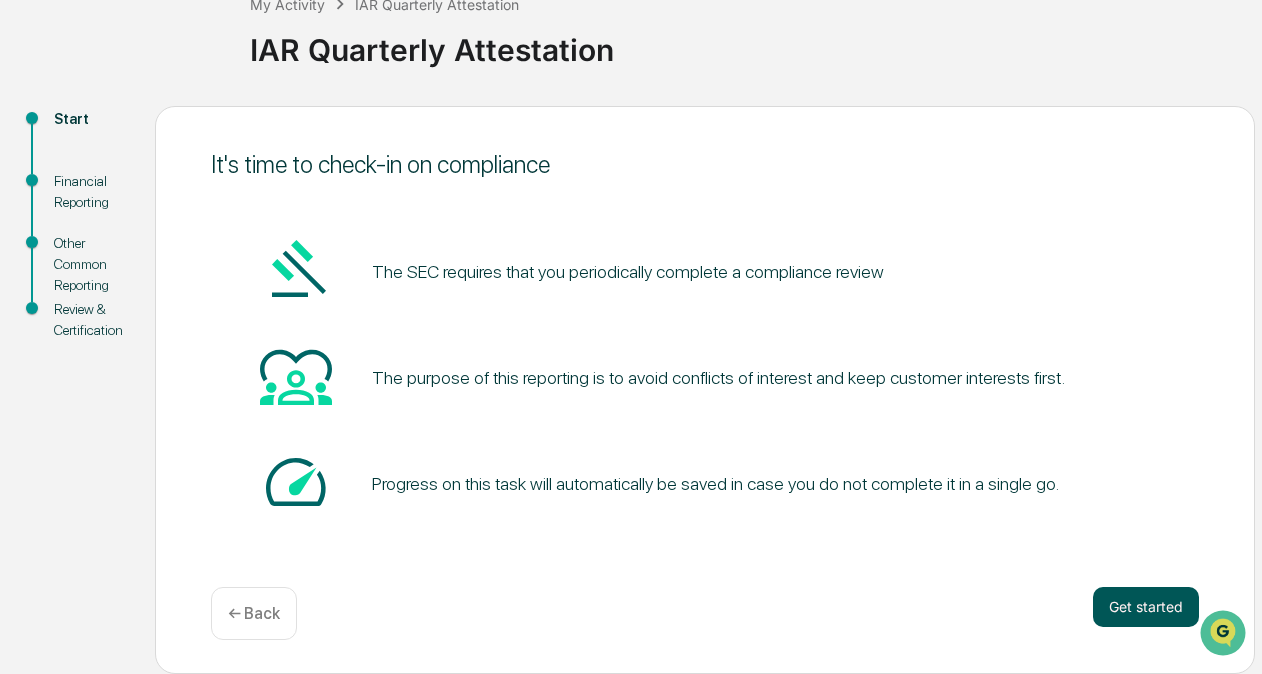 click on "Get started" at bounding box center [1146, 607] 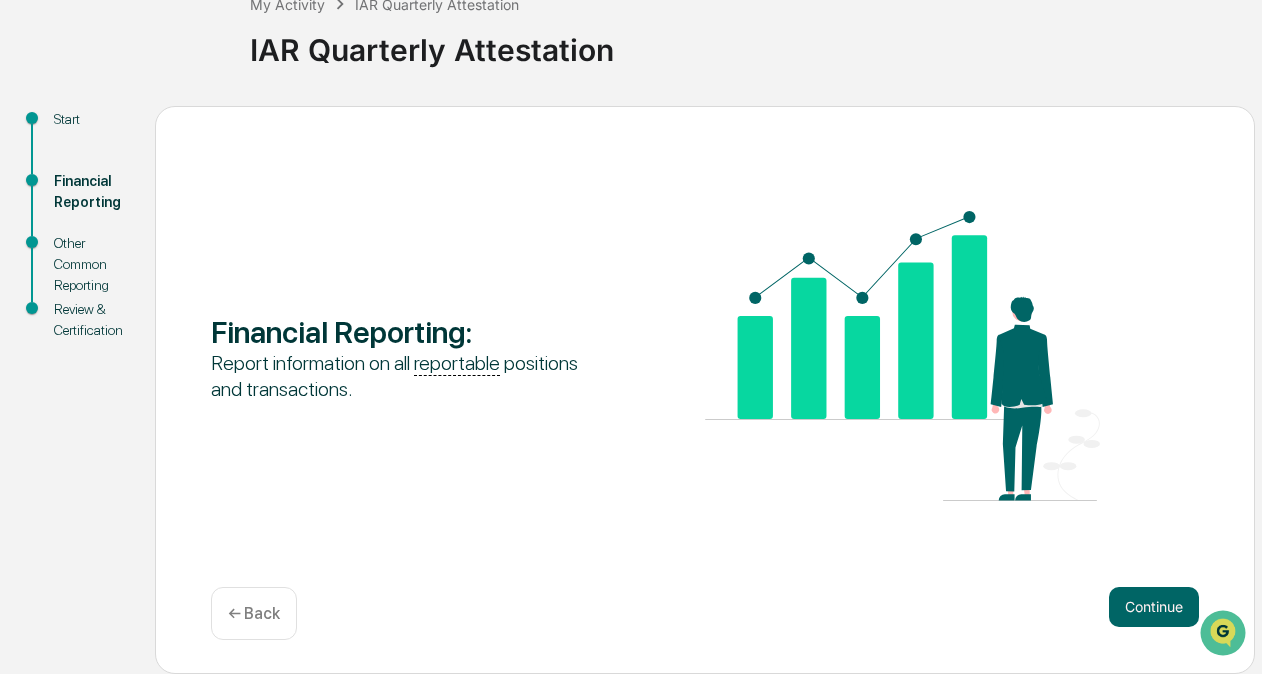 click on "Continue" at bounding box center (1154, 607) 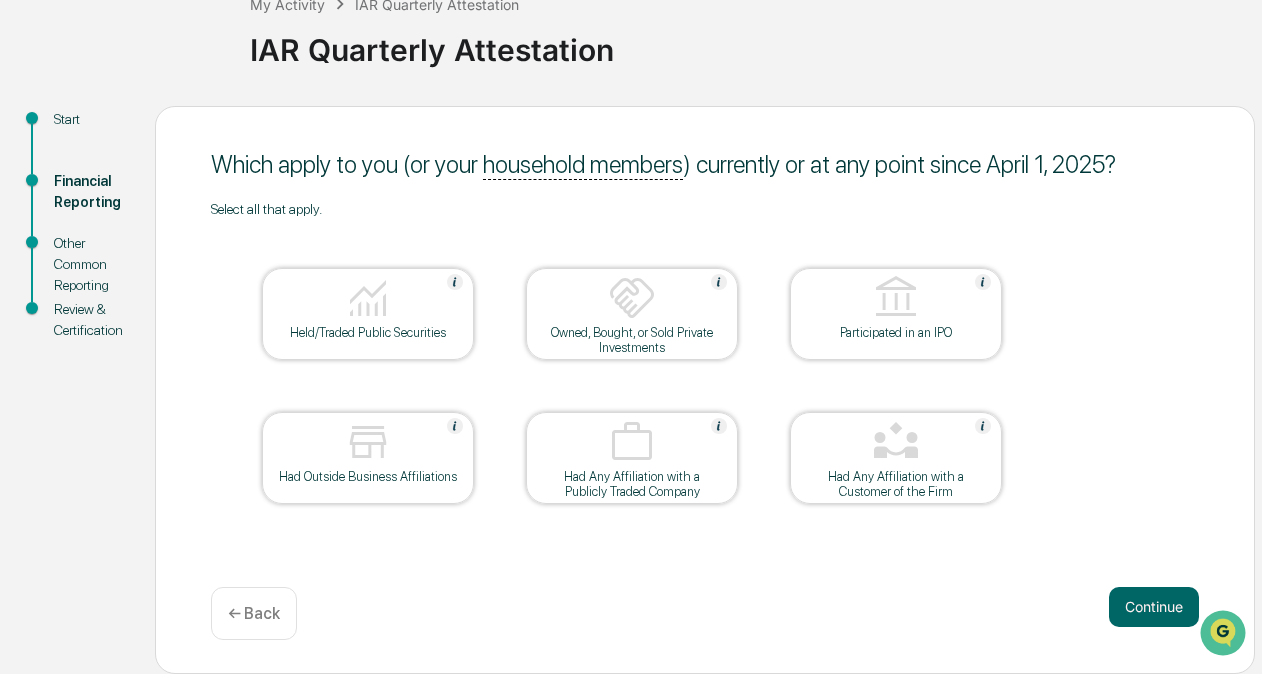 click at bounding box center (368, 299) 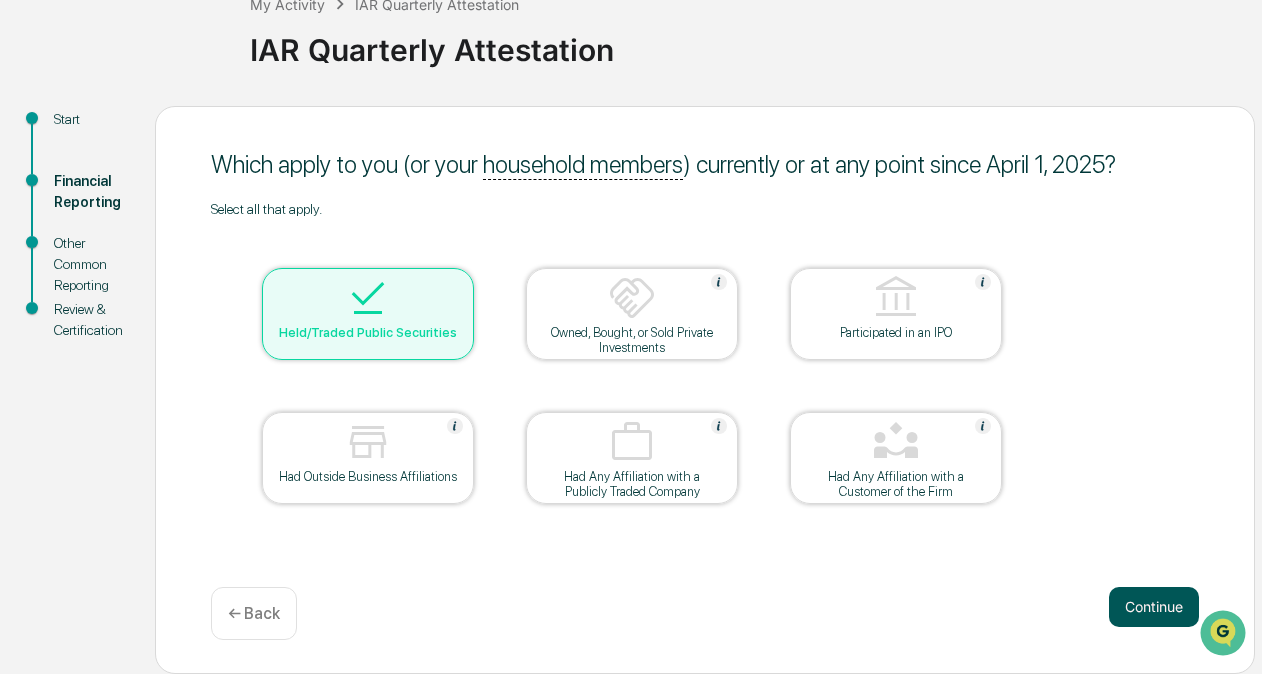 click on "Continue" at bounding box center [1154, 607] 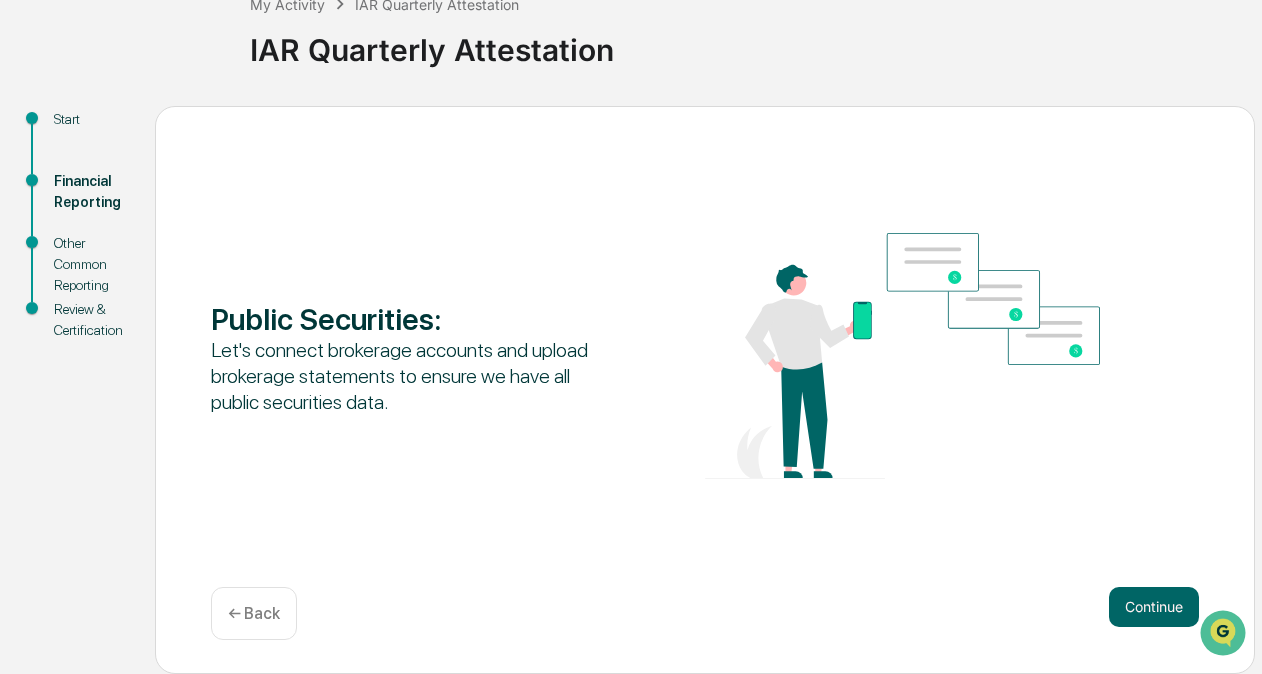 click on "Continue" at bounding box center (1154, 607) 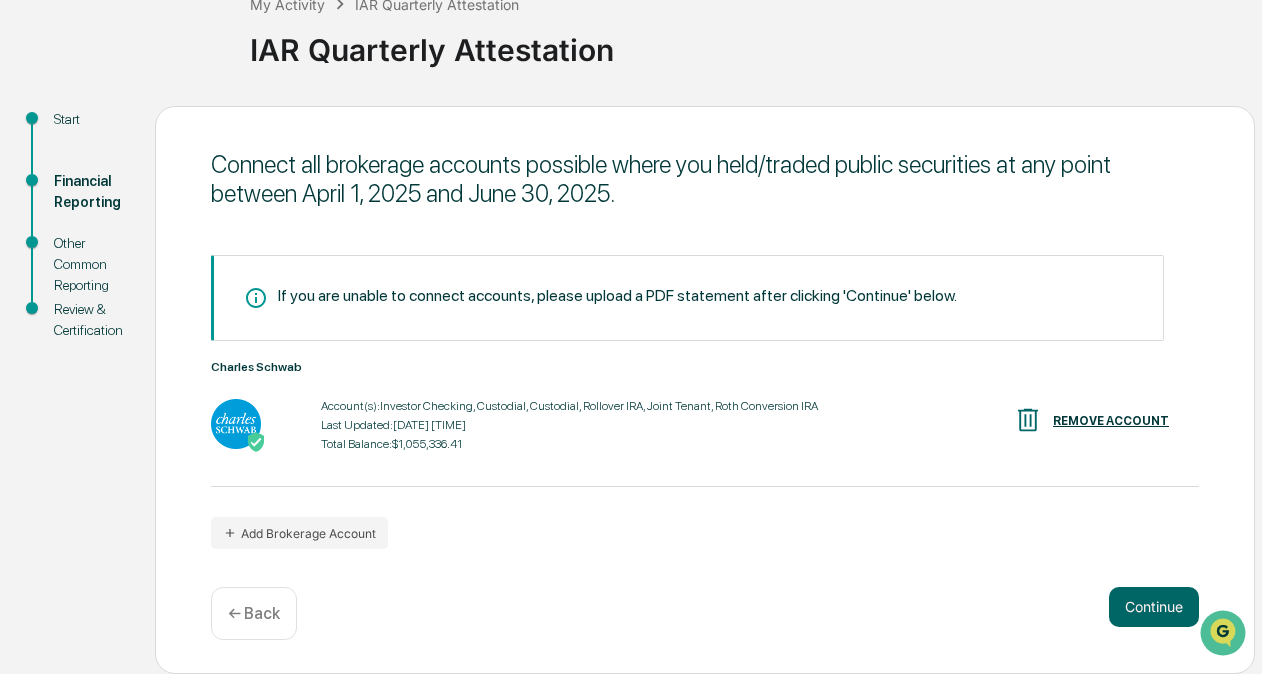 click on "Continue" at bounding box center (1154, 607) 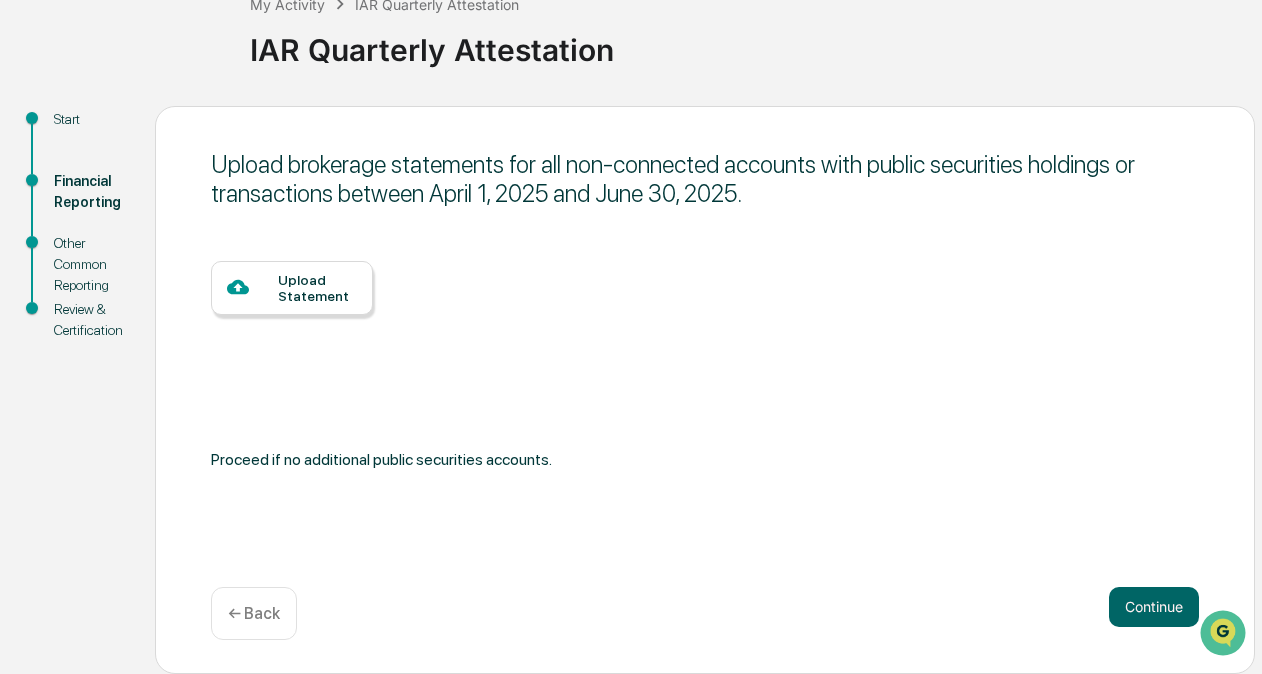 click on "← Back" at bounding box center [254, 613] 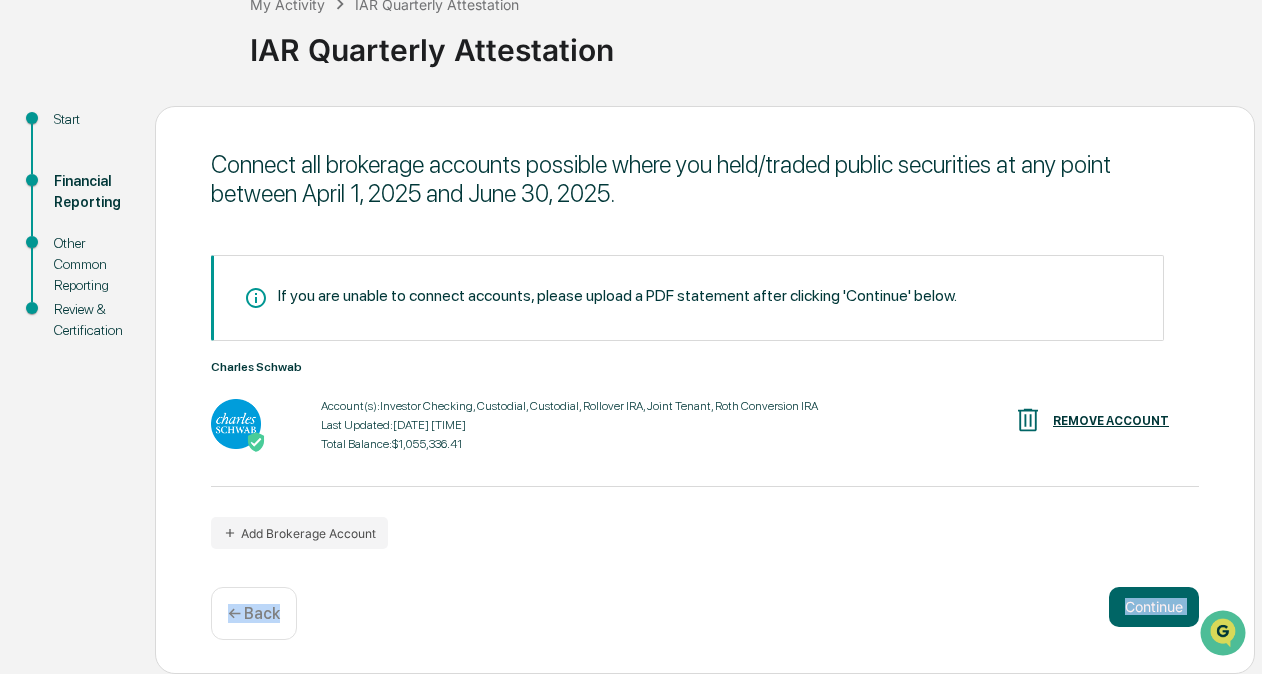 drag, startPoint x: 822, startPoint y: 548, endPoint x: 1066, endPoint y: 586, distance: 246.94128 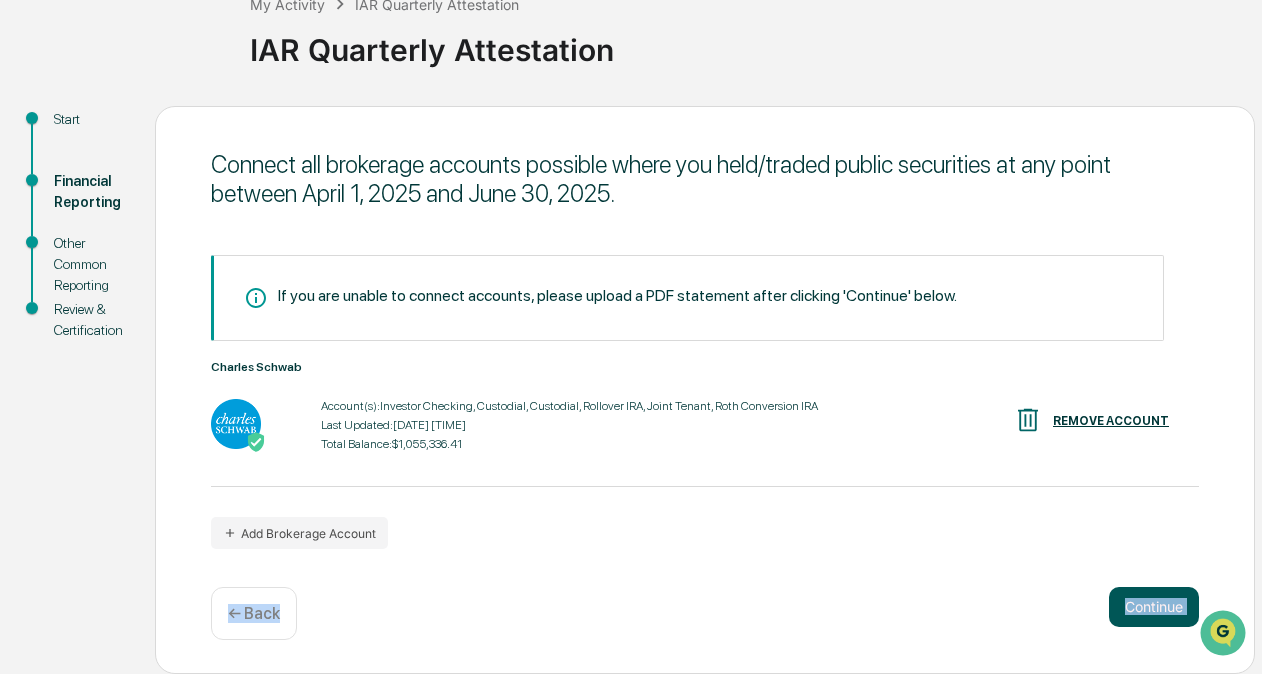 drag, startPoint x: 1066, startPoint y: 586, endPoint x: 1147, endPoint y: 596, distance: 81.61495 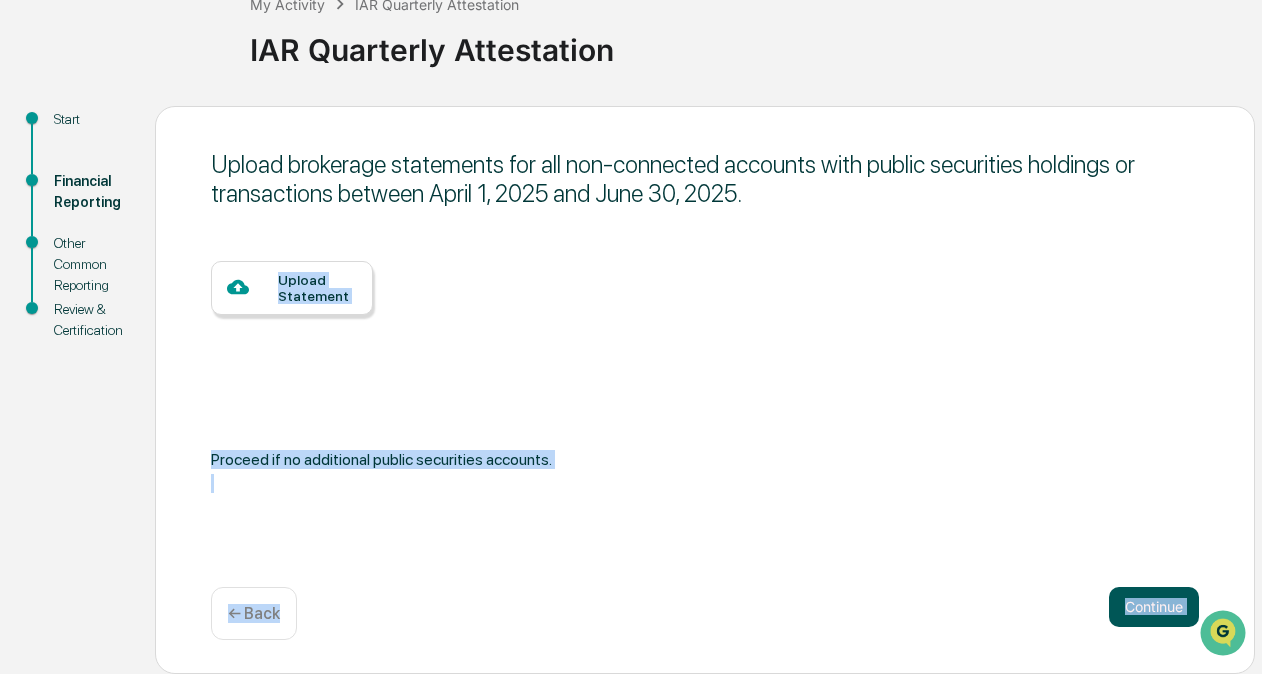 click on "Continue" at bounding box center (1154, 607) 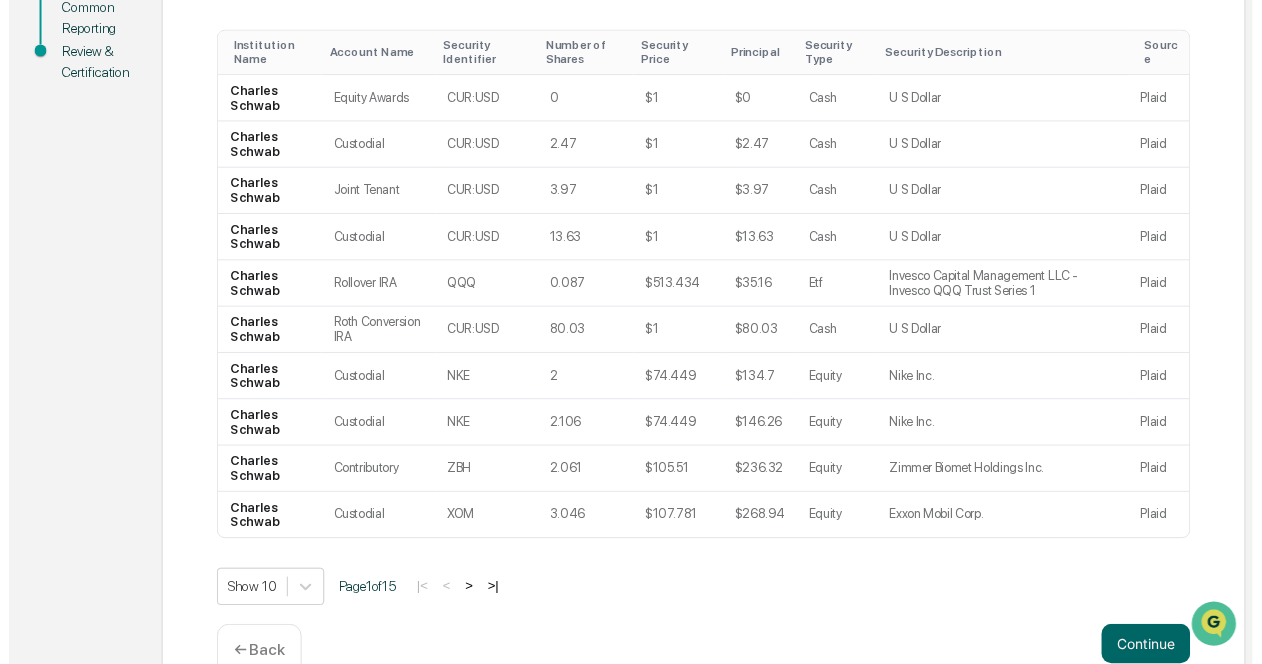 scroll, scrollTop: 452, scrollLeft: 0, axis: vertical 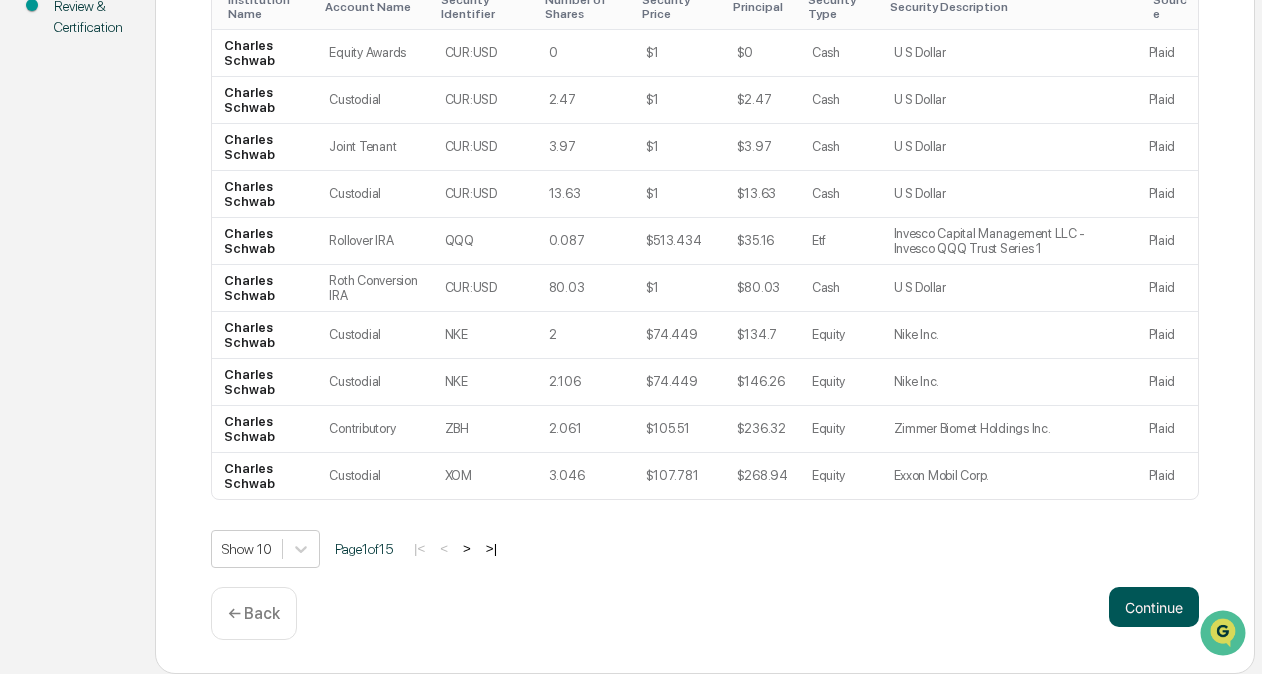 click on "Continue" at bounding box center (1154, 607) 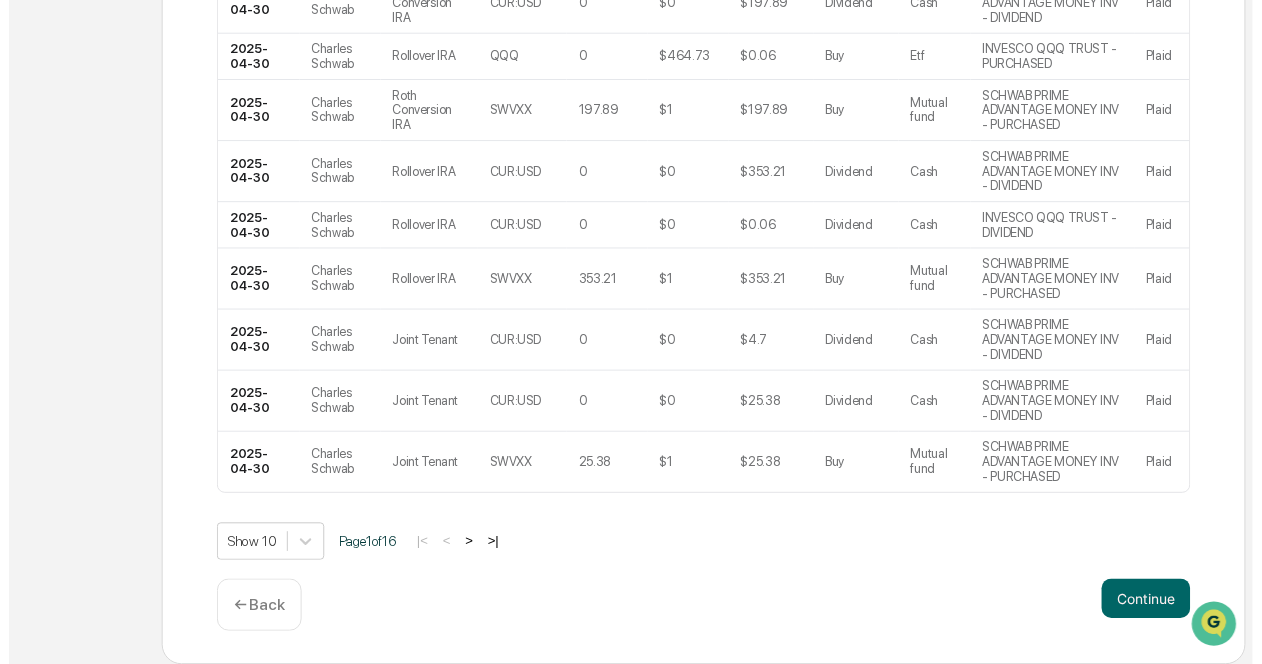 scroll, scrollTop: 550, scrollLeft: 0, axis: vertical 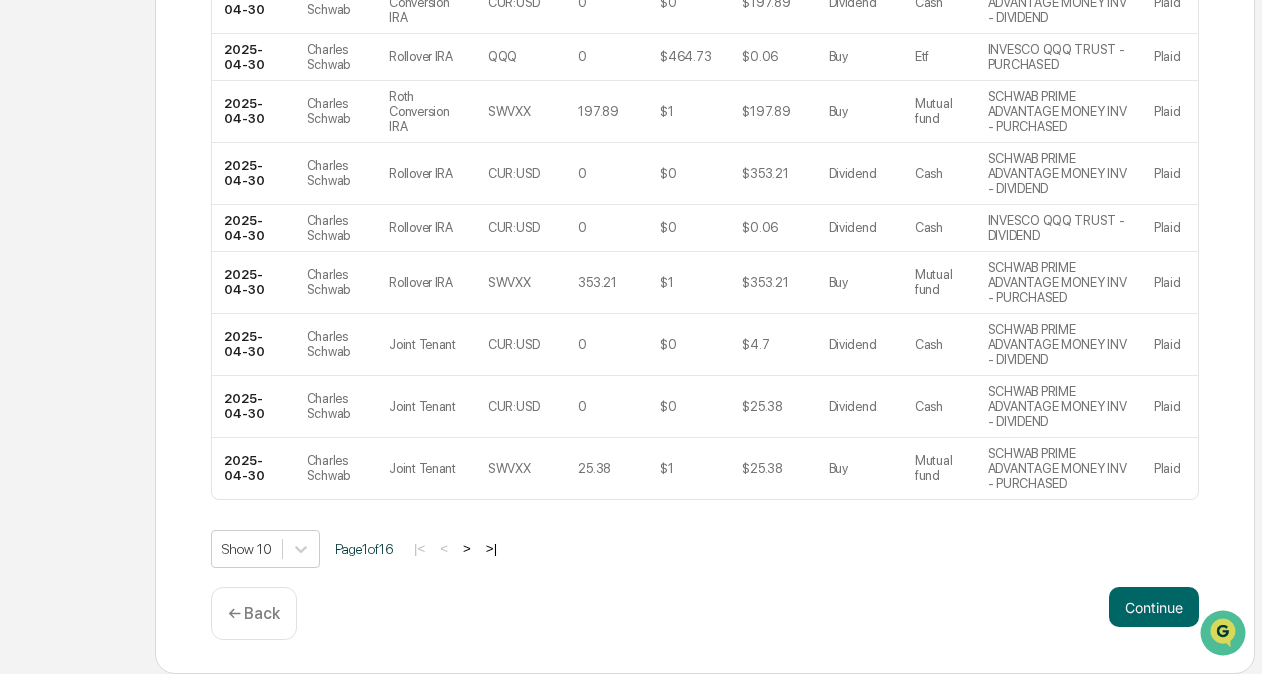 click on "Continue" at bounding box center (1154, 607) 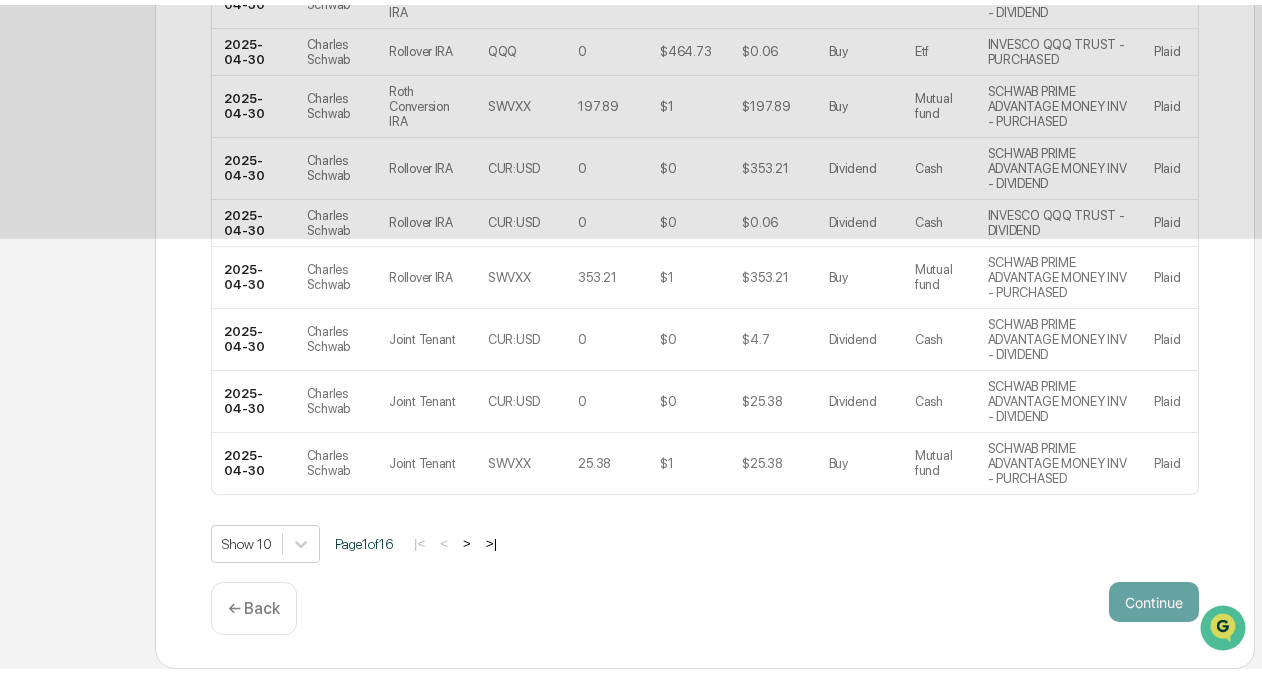 scroll, scrollTop: 132, scrollLeft: 0, axis: vertical 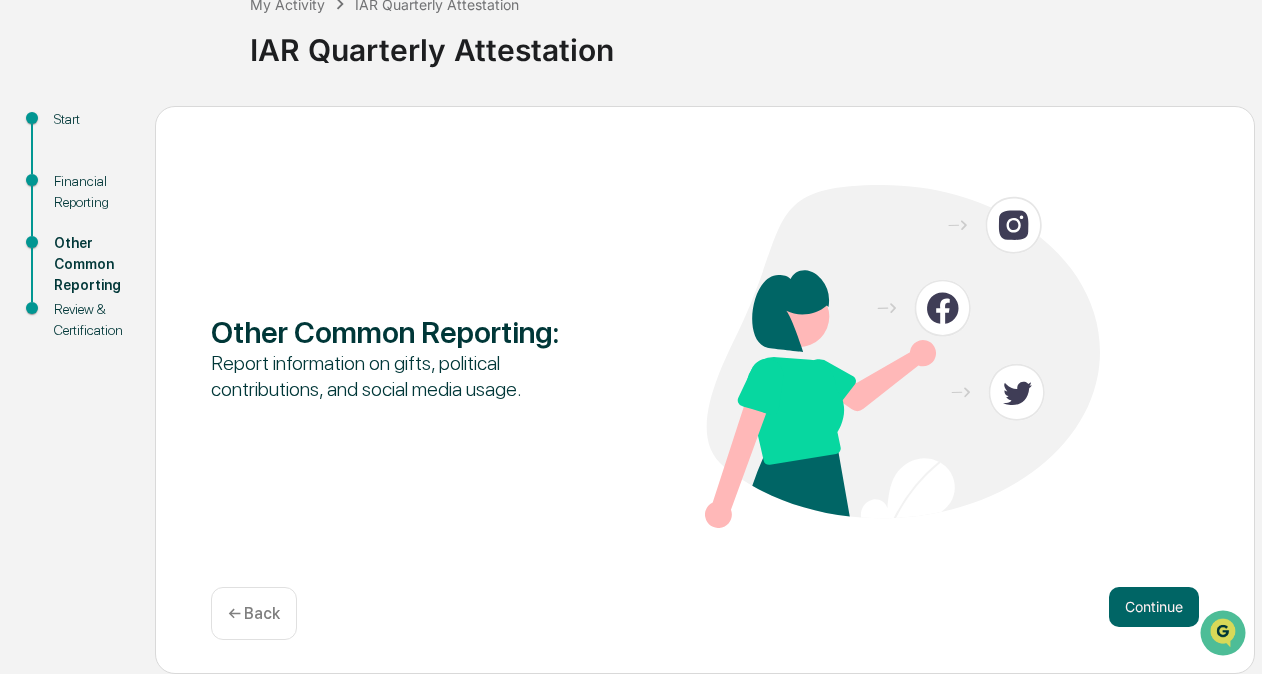 click on "Continue" at bounding box center [1154, 607] 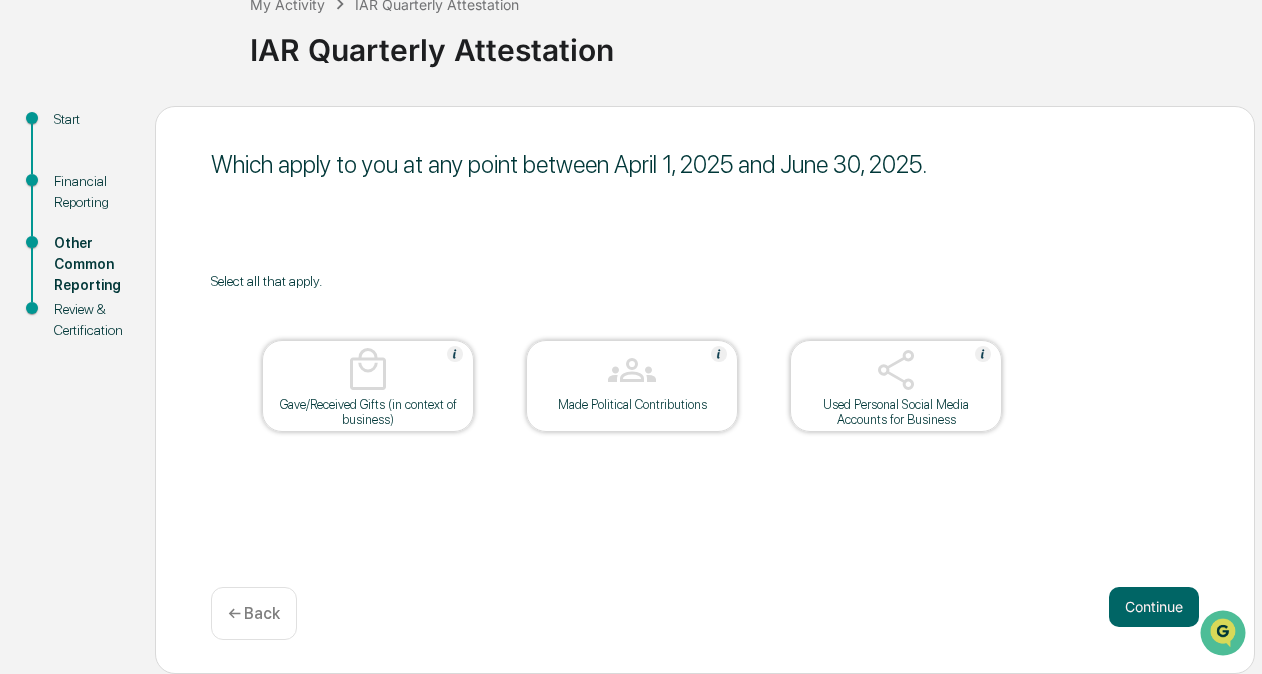 click on "Continue" at bounding box center (1154, 607) 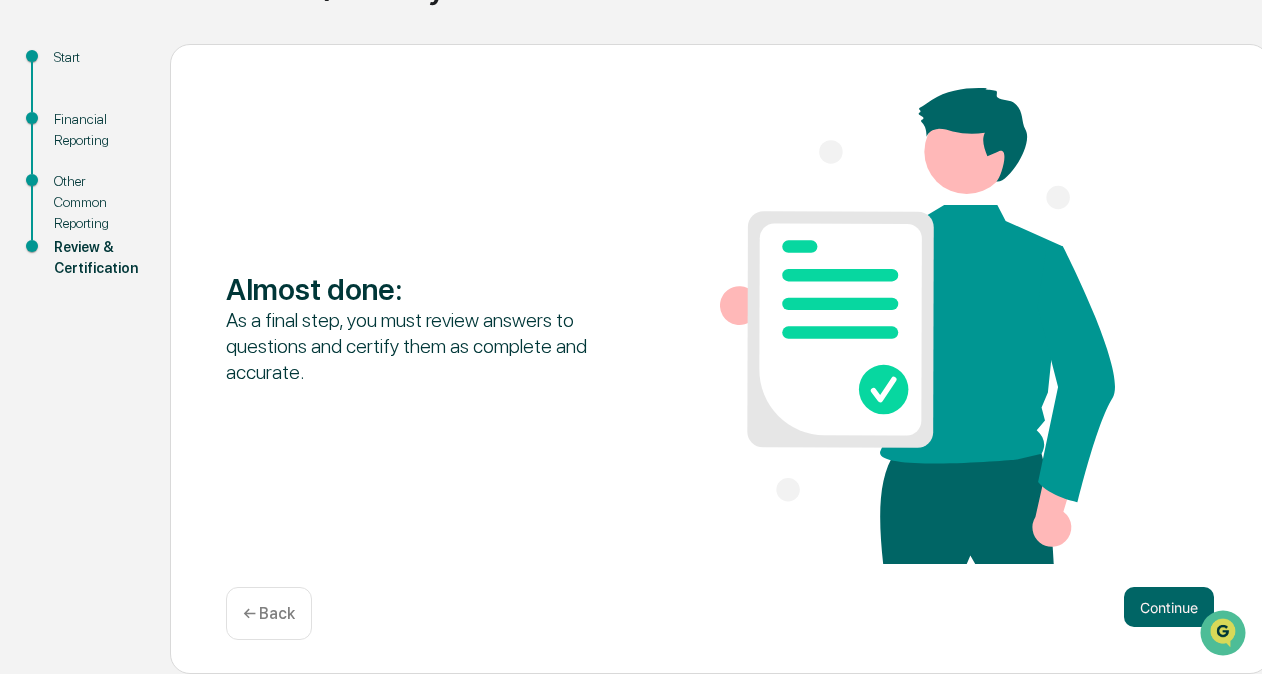 scroll, scrollTop: 195, scrollLeft: 0, axis: vertical 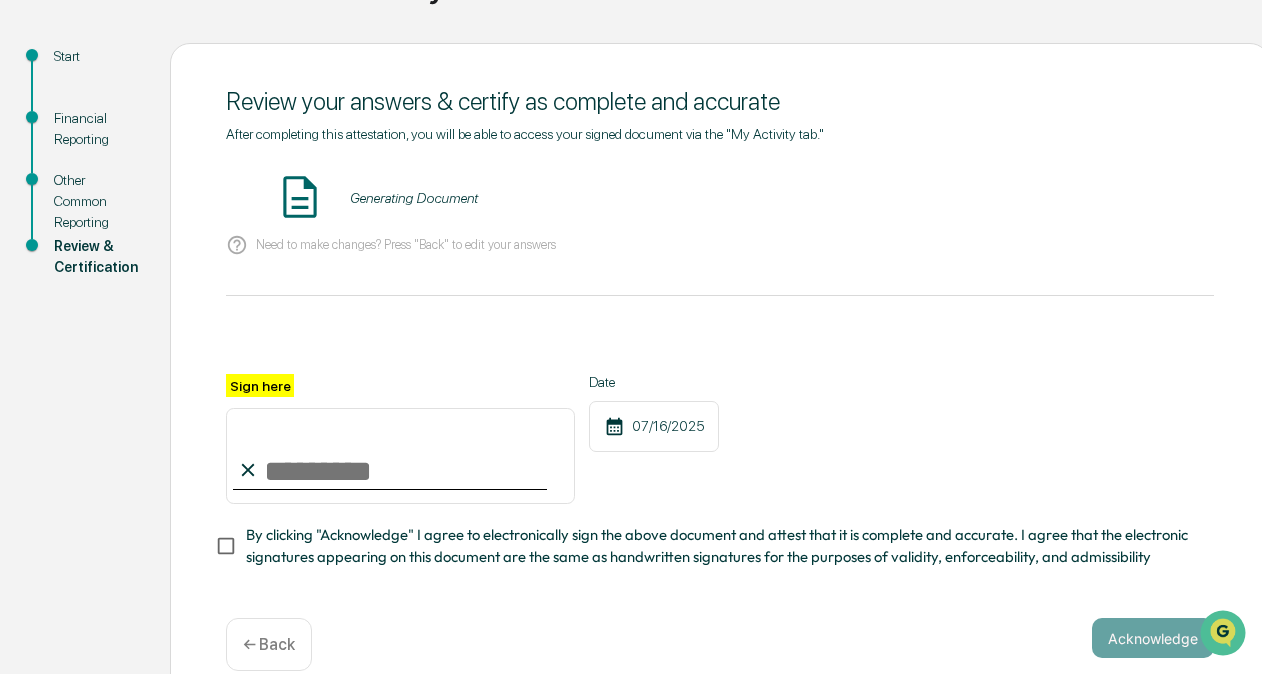 click on "Sign here" at bounding box center [400, 456] 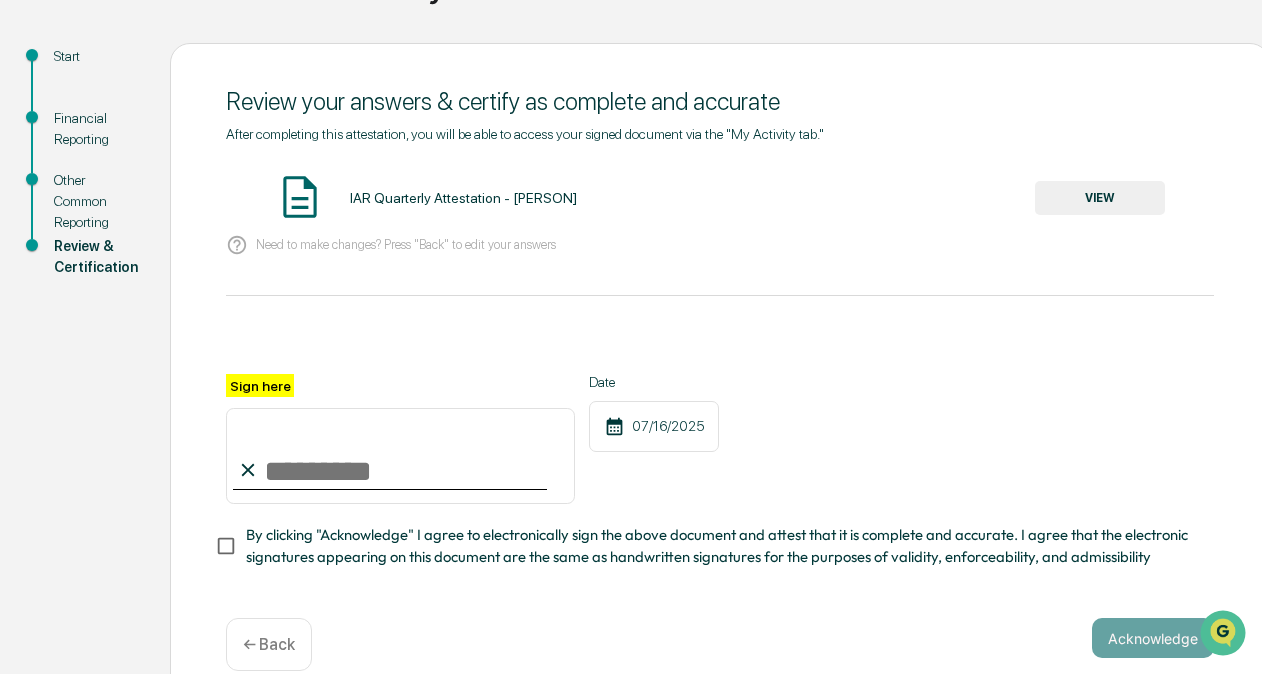 type on "**********" 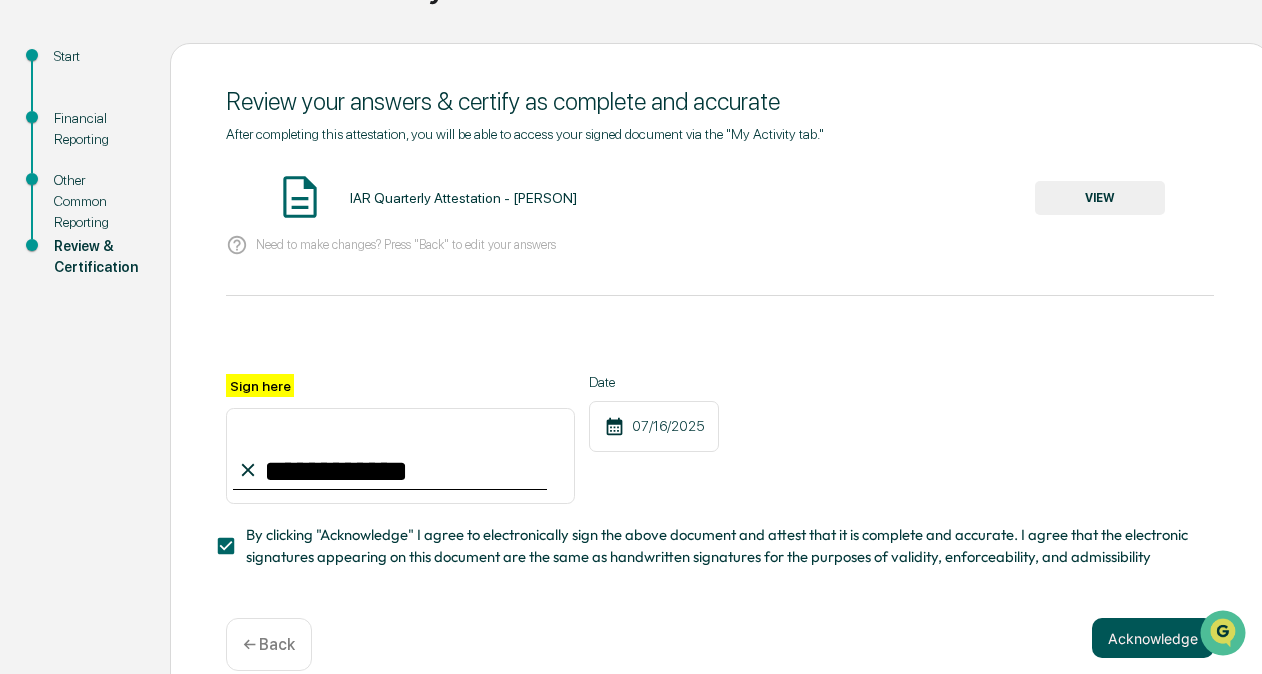 click on "Acknowledge" at bounding box center (1153, 638) 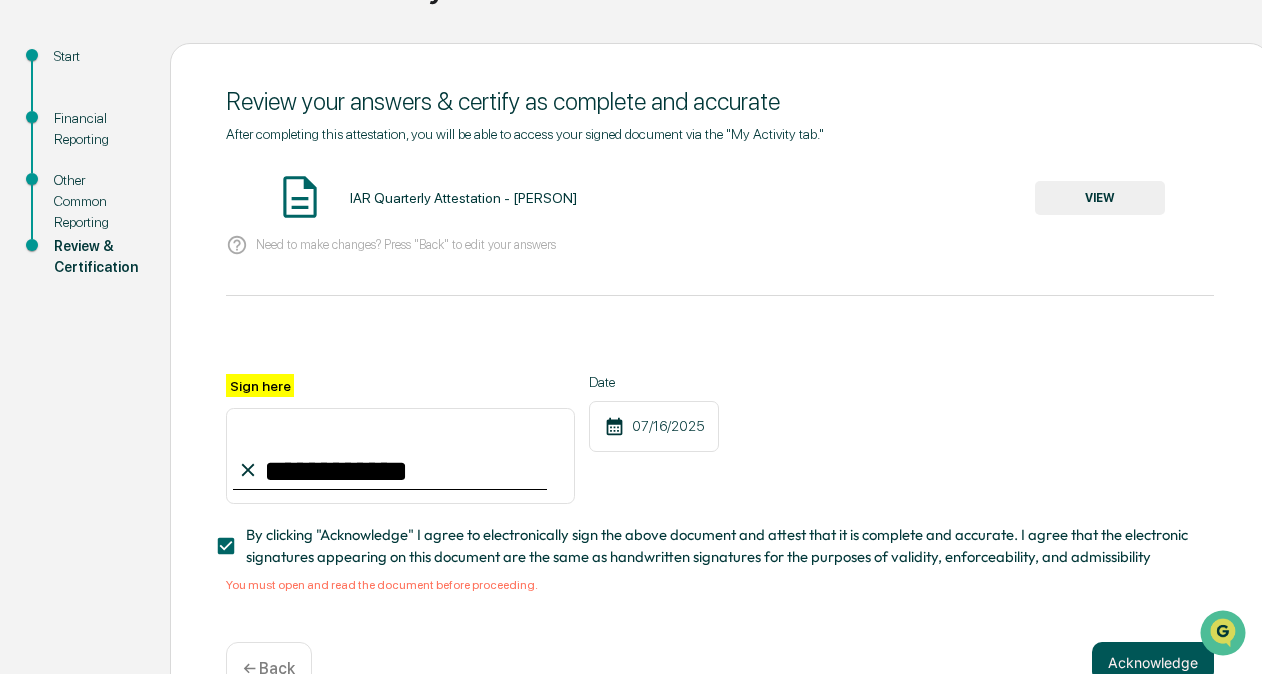 click on "Acknowledge" at bounding box center [1153, 662] 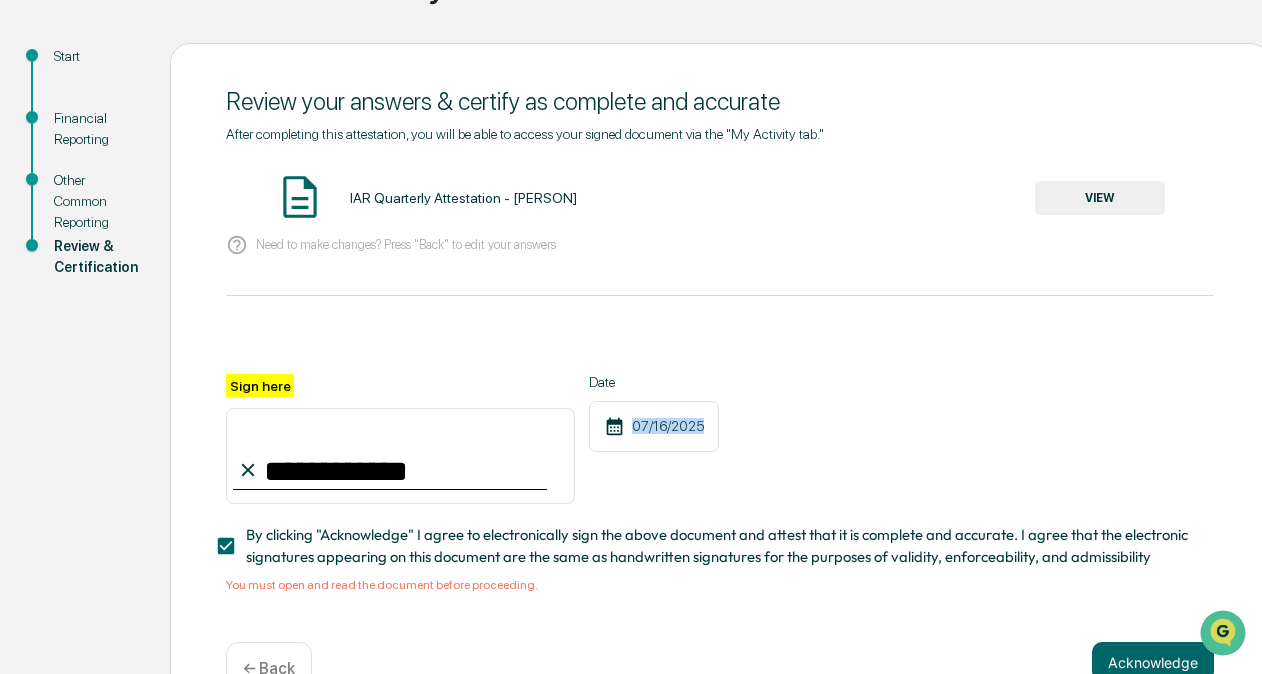 drag, startPoint x: 1260, startPoint y: 432, endPoint x: 1263, endPoint y: 488, distance: 56.0803 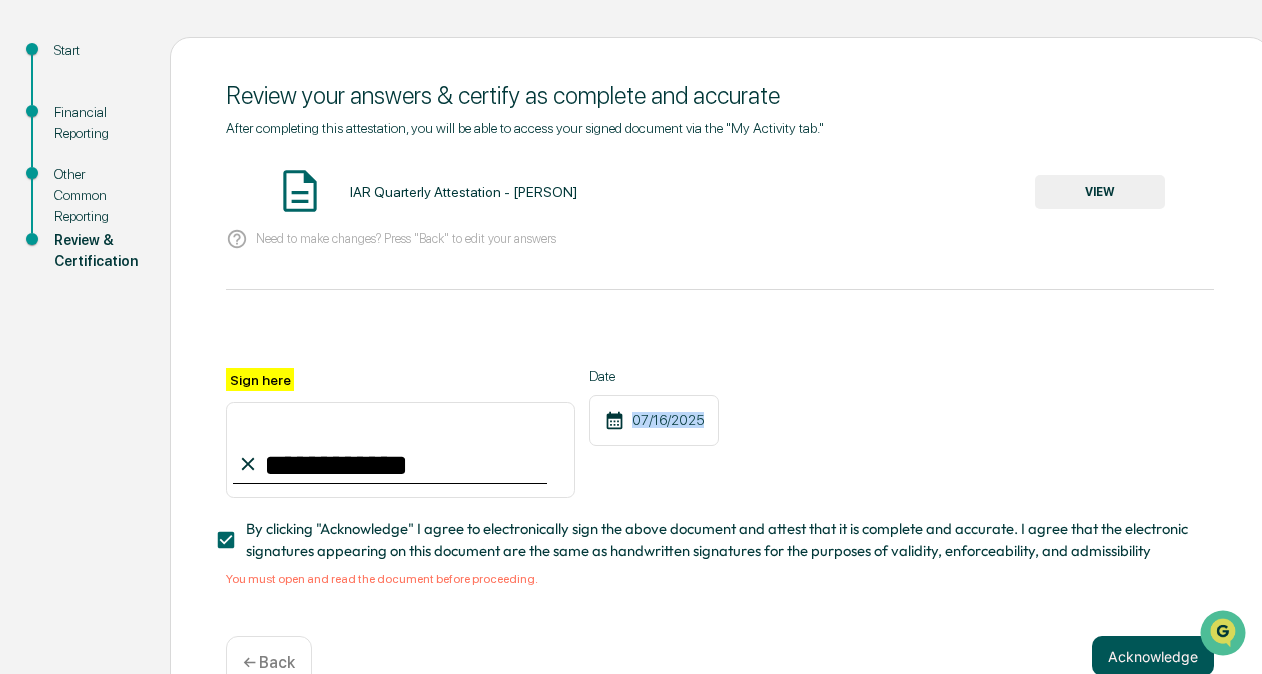 click on "Acknowledge" at bounding box center [1153, 656] 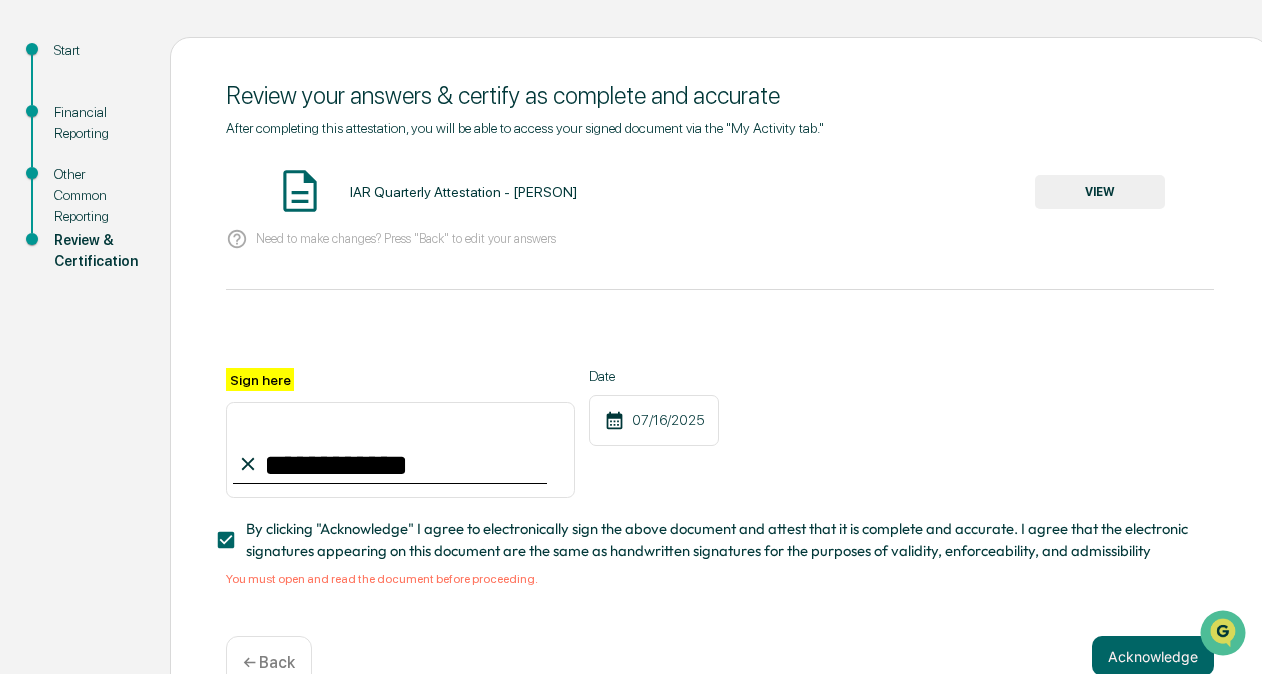 click on "**********" at bounding box center (720, 433) 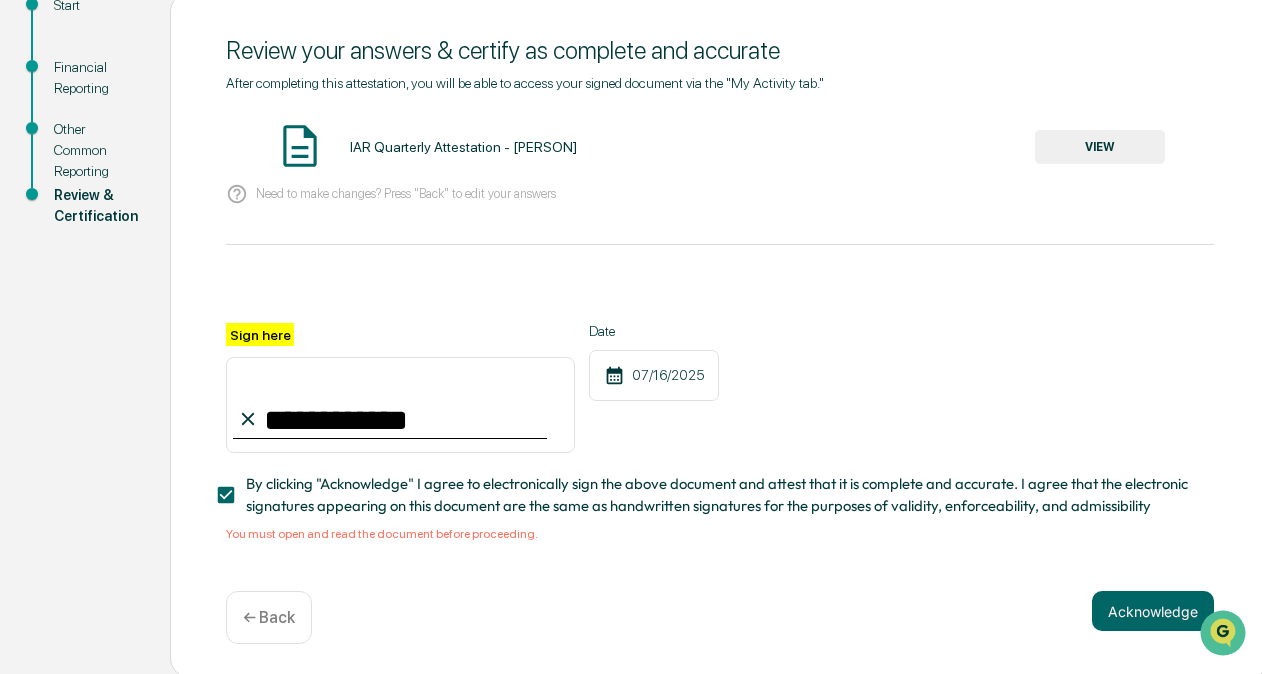 scroll, scrollTop: 258, scrollLeft: 0, axis: vertical 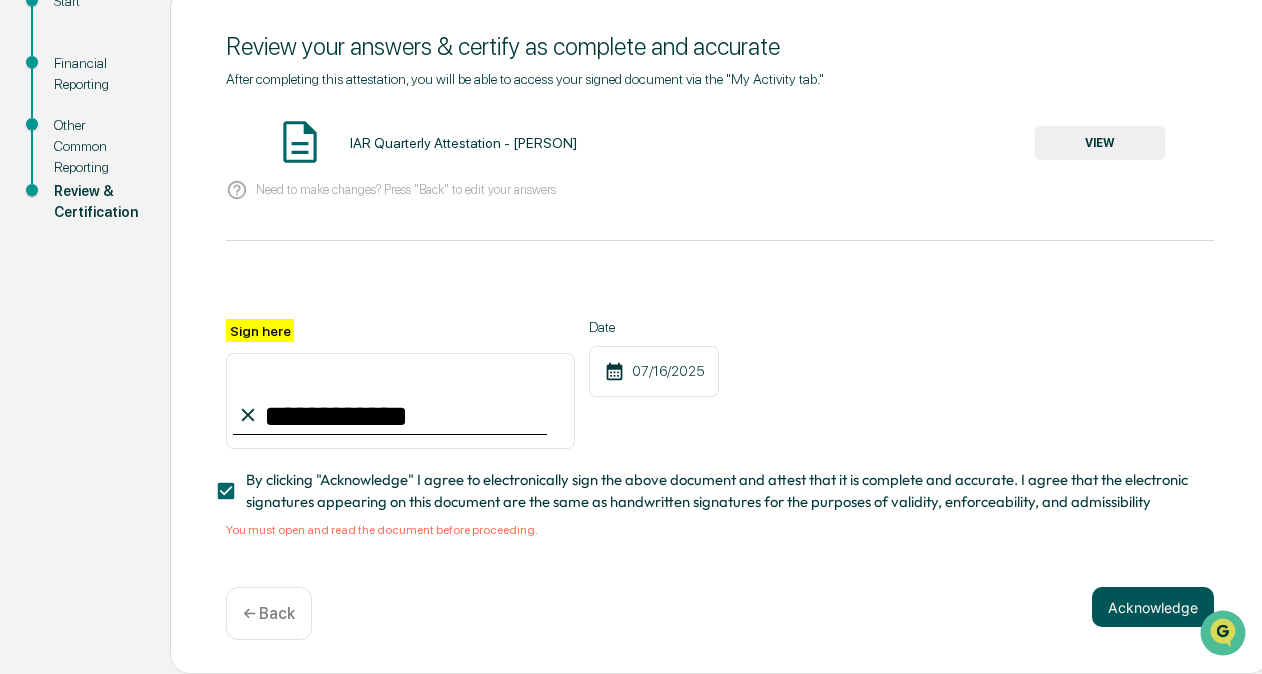click on "Acknowledge" at bounding box center [1153, 607] 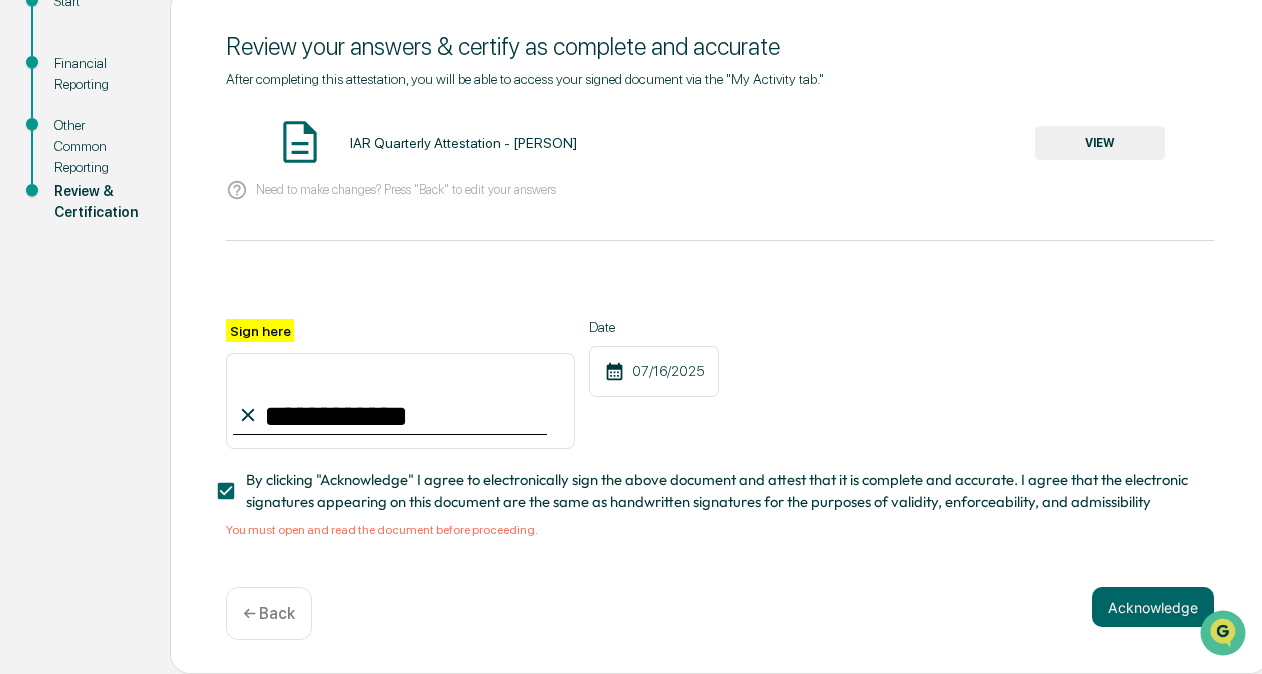 click on "VIEW" at bounding box center (1100, 143) 